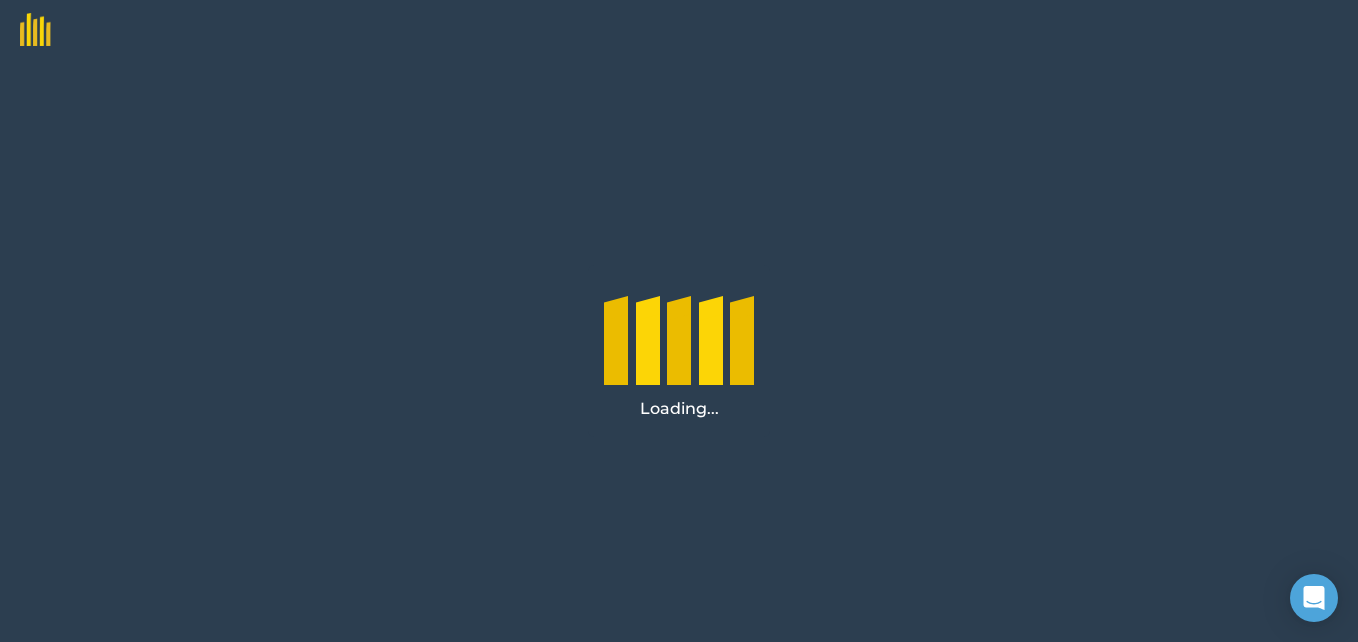 scroll, scrollTop: 0, scrollLeft: 0, axis: both 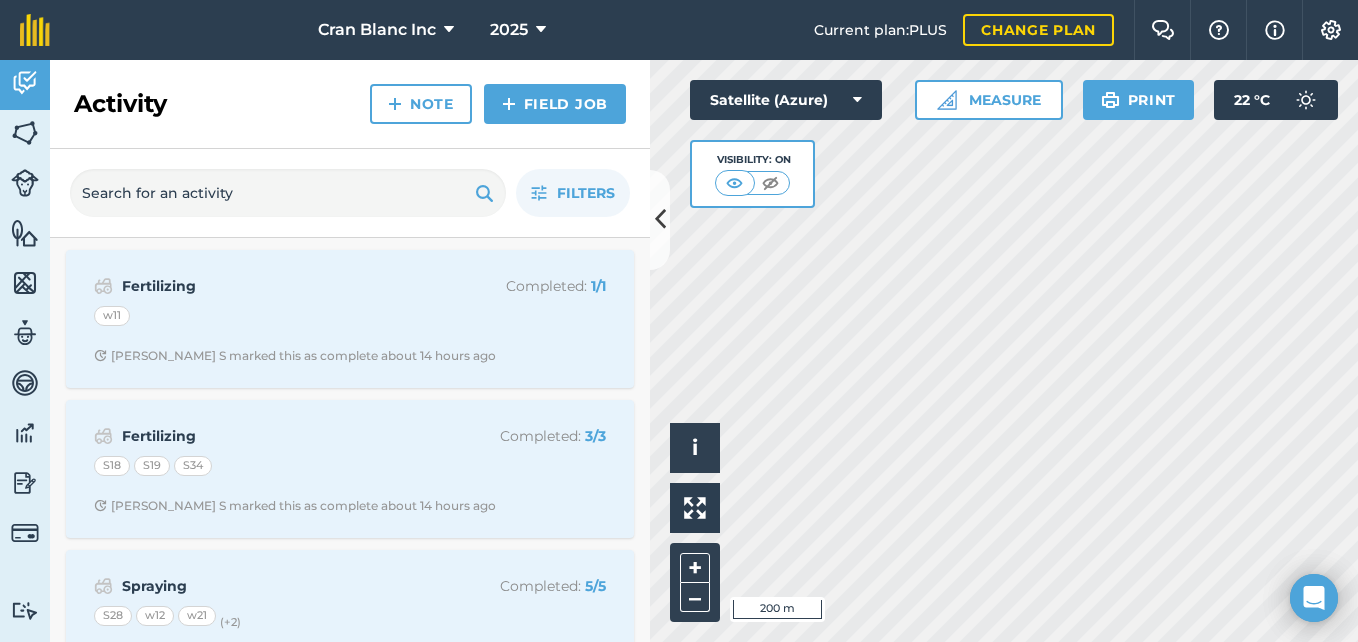 click on "Activity Fields Livestock Features Maps Team Vehicles Data Reporting Billing Tutorials Tutorials Activity   Note   Field Job Filters Fertilizing Completed :   1 / 1 w11 [PERSON_NAME] S marked this as complete about 14 hours ago Fertilizing Completed :   3 / 3 S18 S19 S34 [PERSON_NAME] S marked this as complete about 14 hours ago Spraying Completed :   5 / 5 S28 w12 w21 (+ 2 ) [PERSON_NAME] S marked this as complete [DATE] Spraying Completed :   2 / 2 S26 S36 [PERSON_NAME] S marked this as complete [DATE] Spraying Completed :   0 / 2 S26 S36 [PERSON_NAME] S created this [DATE] Silage/hay making Completed :   5 / 5 S10 S18 S19 (+ 2 ) [PERSON_NAME] S marked this as complete [DATE] Fertilizing Completed :   3 / 3 14 19 43 You marked this as complete [DATE] Silage/hay making Completed :   2 / 2 S14 S17 [PERSON_NAME] S marked this as complete [DATE] Silage/hay making Completed :   1 / 1 w11 You marked this as complete [DATE] Silage/hay making Completed :   2 / 2 S12 S34 [PERSON_NAME] S marked this as complete [DATE] Silage/hay making Completed :" at bounding box center [679, 351] 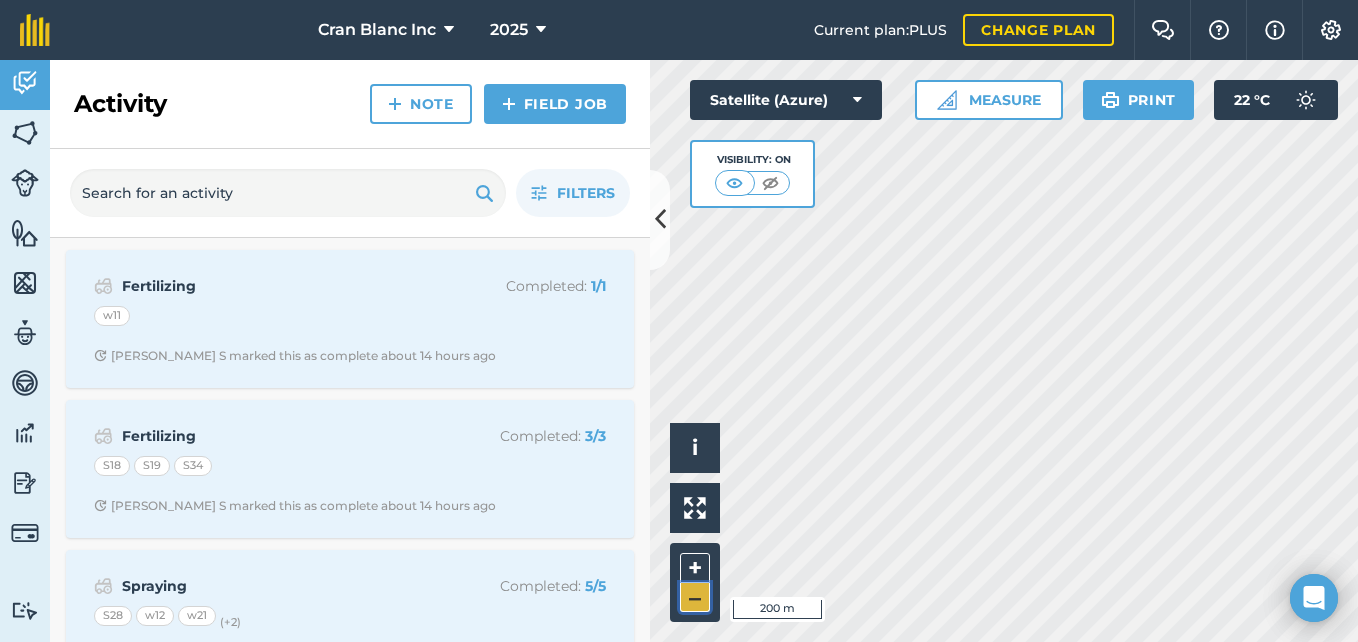 click on "–" at bounding box center [695, 597] 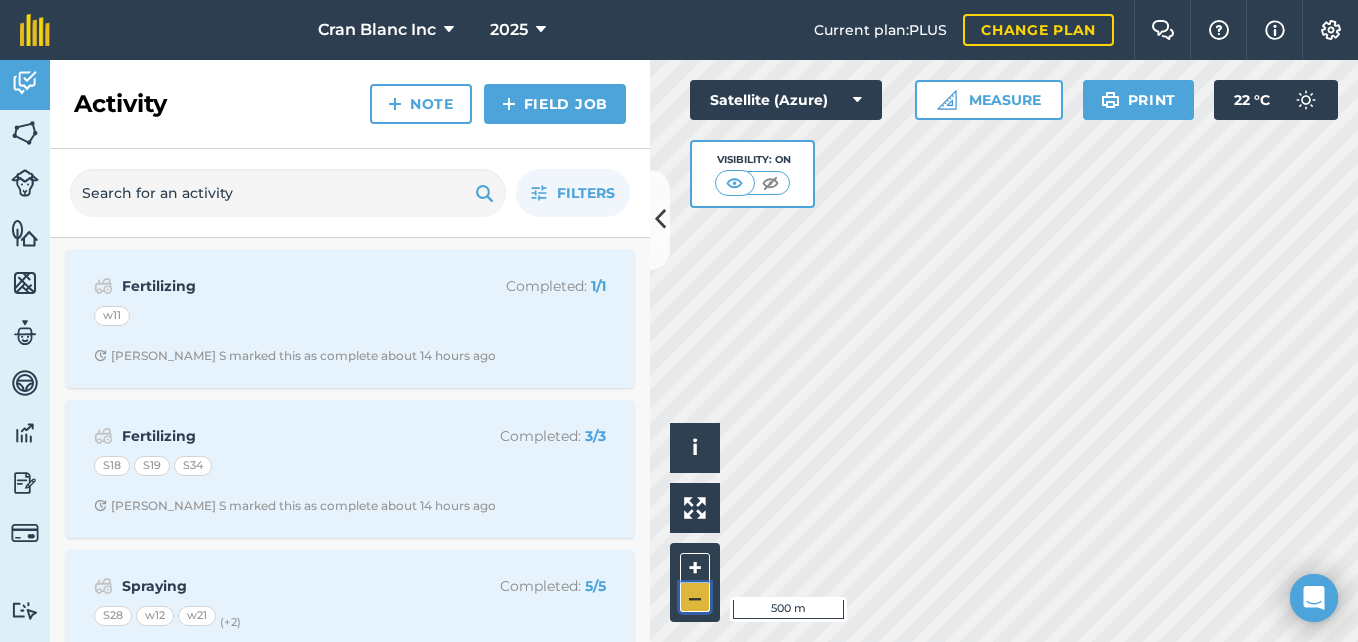 click on "–" at bounding box center [695, 597] 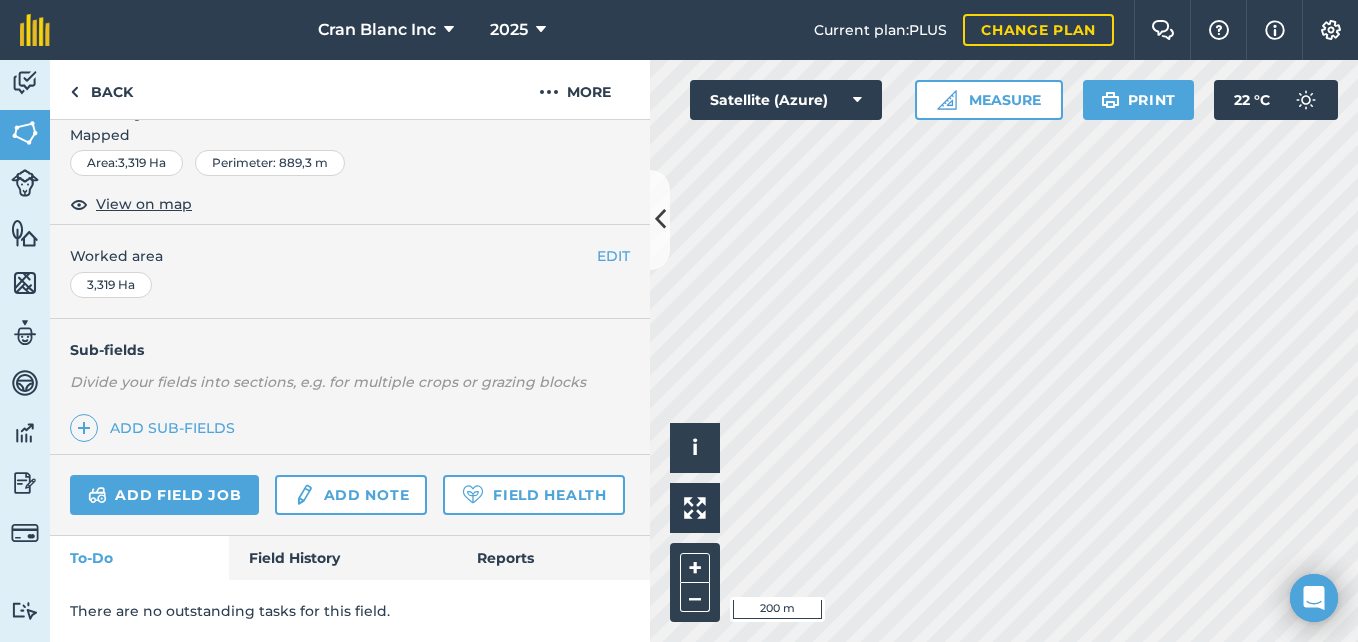 scroll, scrollTop: 355, scrollLeft: 0, axis: vertical 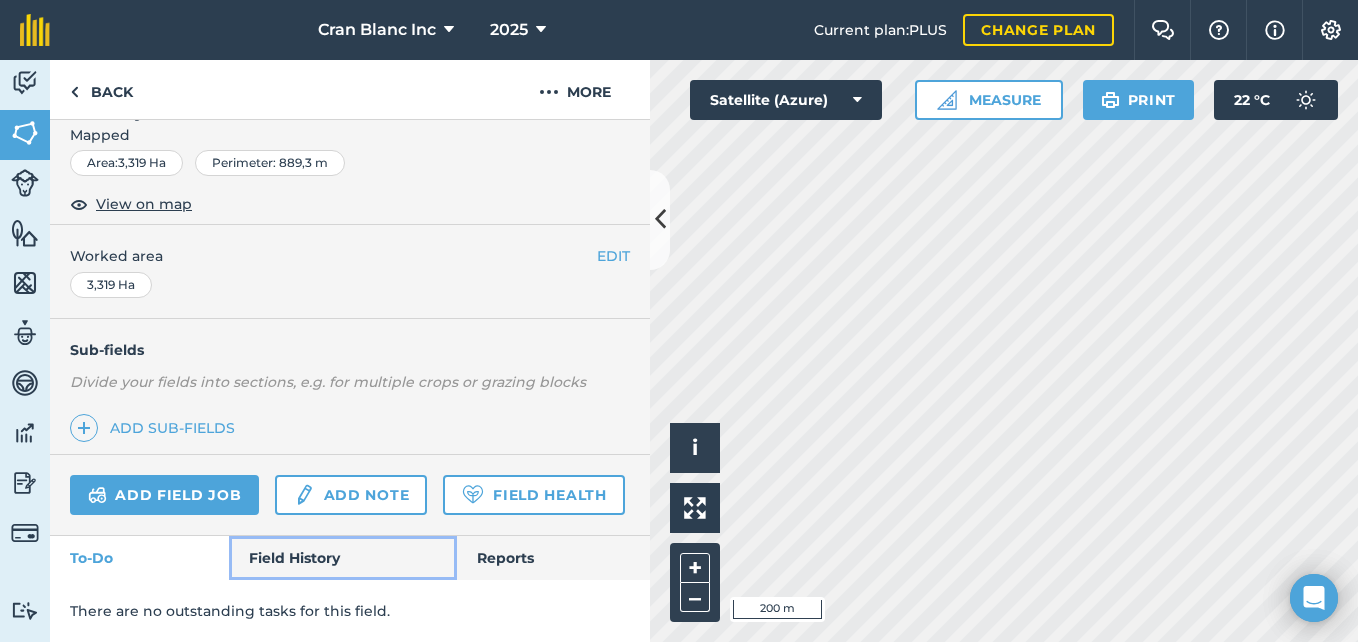 click on "Field History" at bounding box center (342, 558) 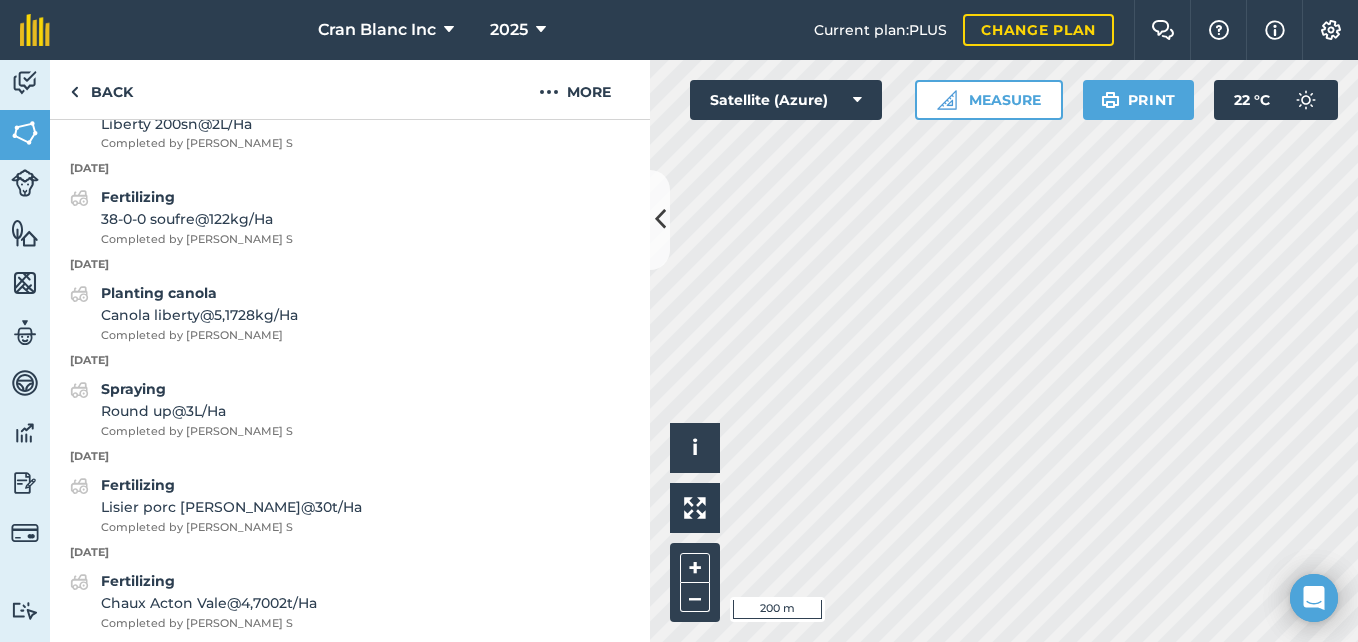 scroll, scrollTop: 872, scrollLeft: 0, axis: vertical 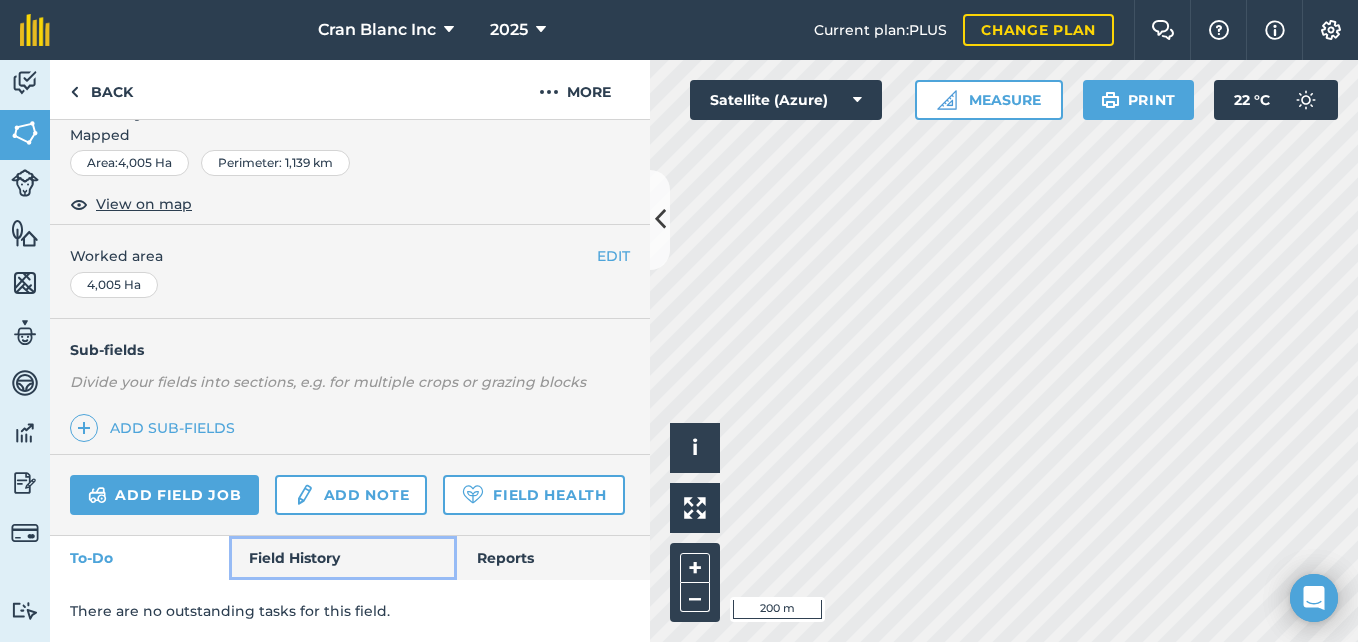 click on "Field History" at bounding box center [342, 558] 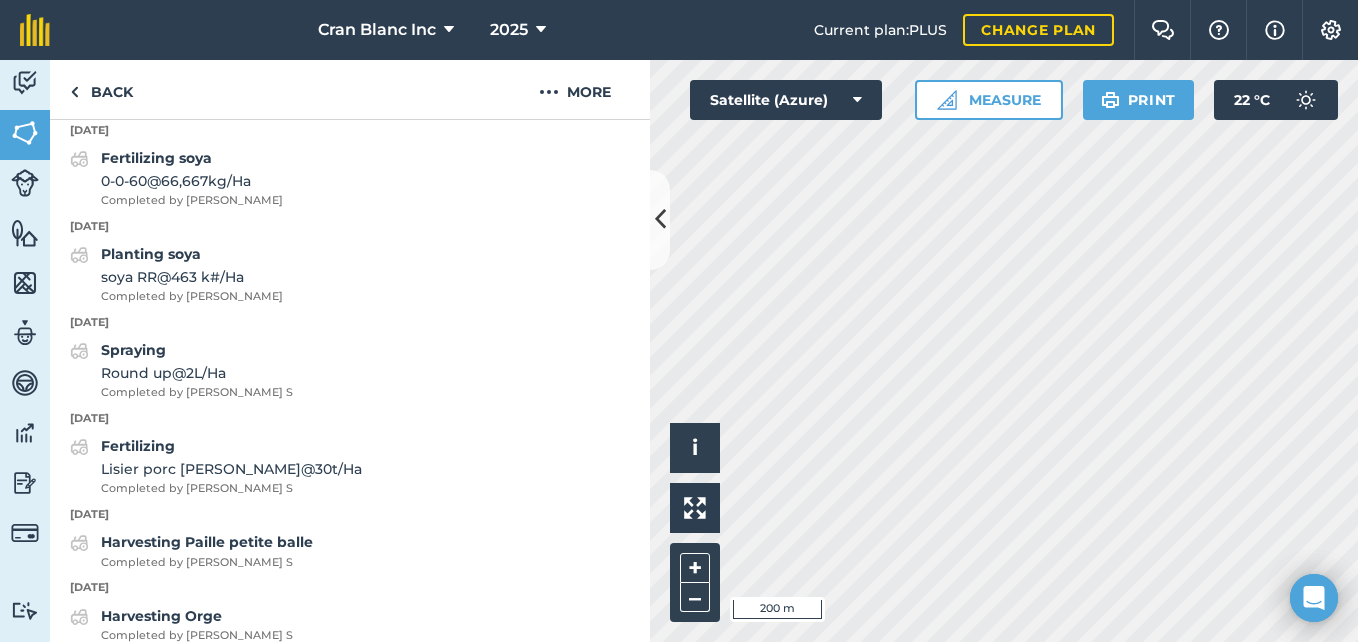 scroll, scrollTop: 787, scrollLeft: 0, axis: vertical 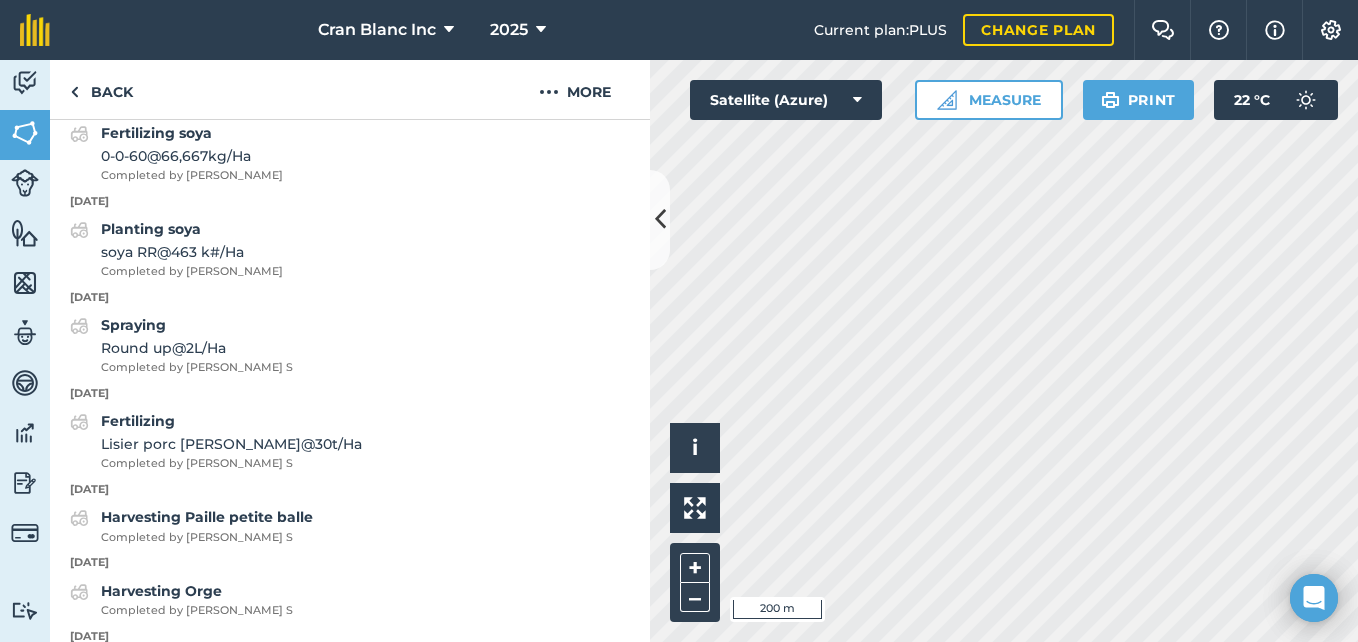click on "Activity Fields Livestock Features Maps Team Vehicles Data Reporting Billing Tutorials Tutorials   Back   More EDIT S28 EDIT Description Add extra information about your field EDIT Field usage SOYBEANS - Avec Simon EDIT Boundary   Mapped Area :  4,005   Ha Perimeter :   1,139   km   View on map EDIT Worked area 4,005   Ha Sub-fields   Divide your fields into sections, e.g. for multiple crops or grazing blocks   Add sub-fields Add field job Add note   Field Health To-Do Field History Reports Print history 30th June 2025 Spraying Round up   @  2,5 L / Ha Booster soya  @  2 L / Ha Completed by   Audet S 11th June 2025 Fertilizing soya 0-0-60  @  66,667 kg / Ha Completed by   Carl G 28th May 2025 Planting soya soya RR  @  463 k # / Ha Completed by   Carl G 26th May 2025 Spraying Round up   @  2 L / Ha Completed by   Audet S 23rd September 2024 Fertilizing Lisier porc Yvon  @  30 t / Ha Completed by   Audet S 15th August 2024 Harvesting Paille petite balle Completed by   Audet S 13th August 2024 Harvesting Orge" at bounding box center (679, 351) 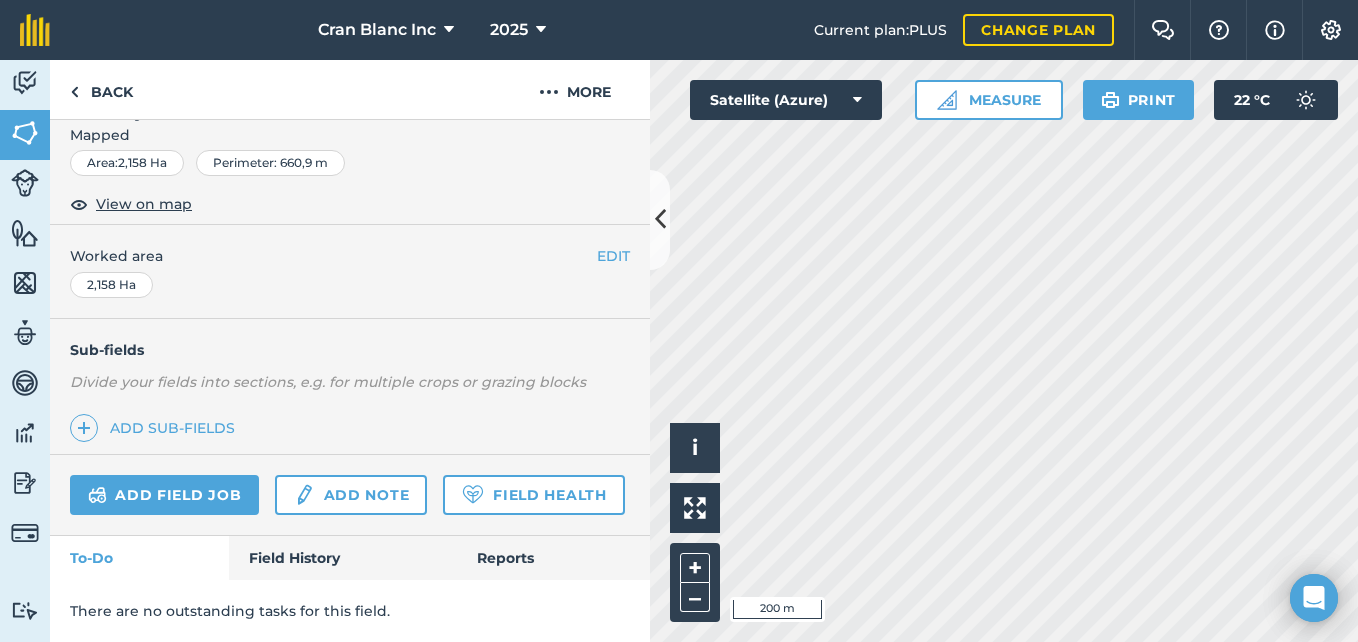 scroll, scrollTop: 355, scrollLeft: 0, axis: vertical 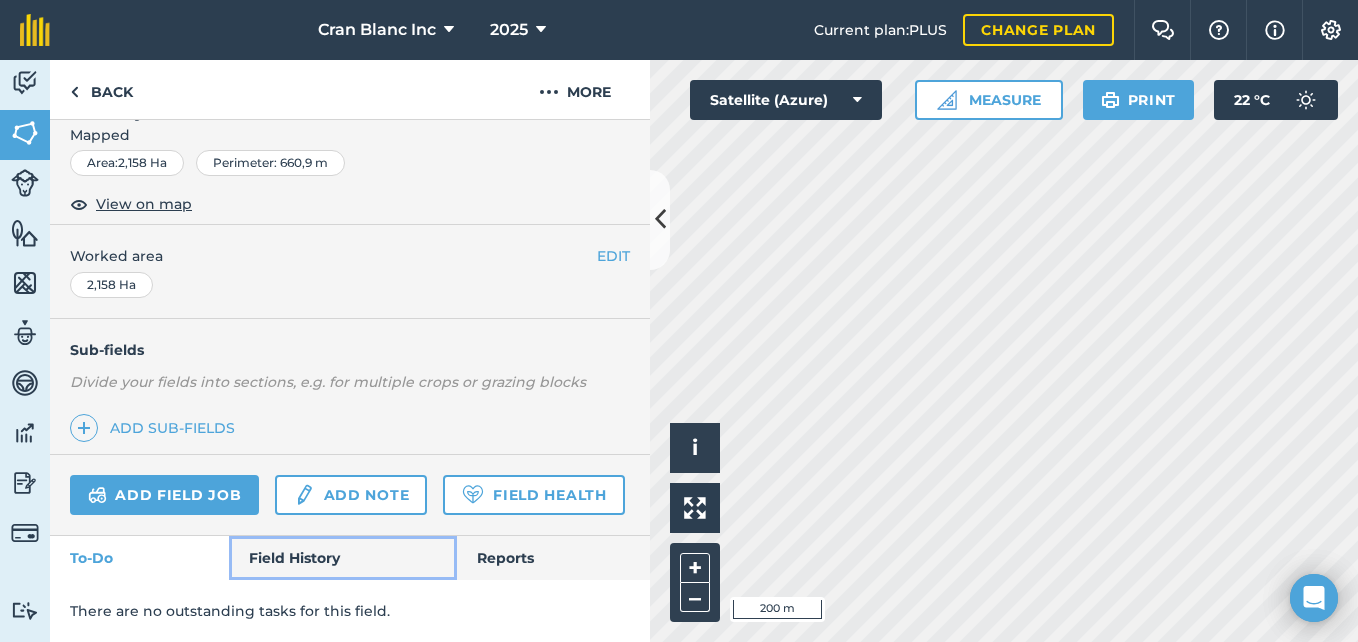 click on "Field History" at bounding box center (342, 558) 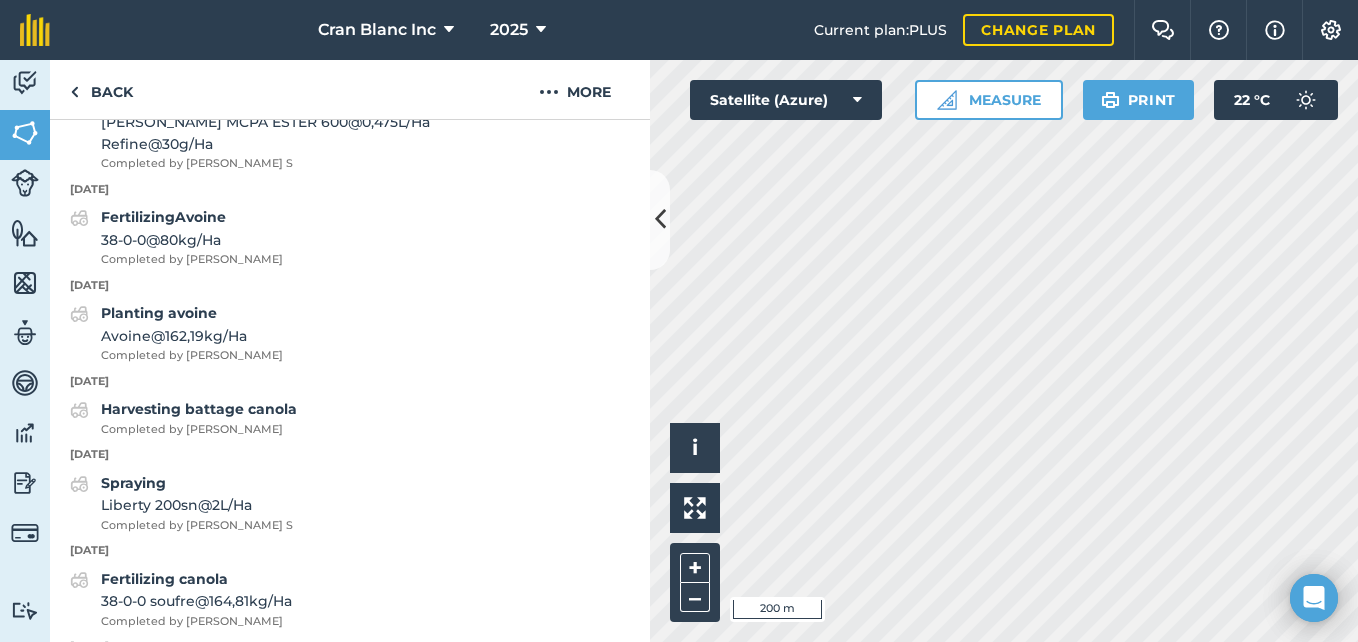 scroll, scrollTop: 870, scrollLeft: 0, axis: vertical 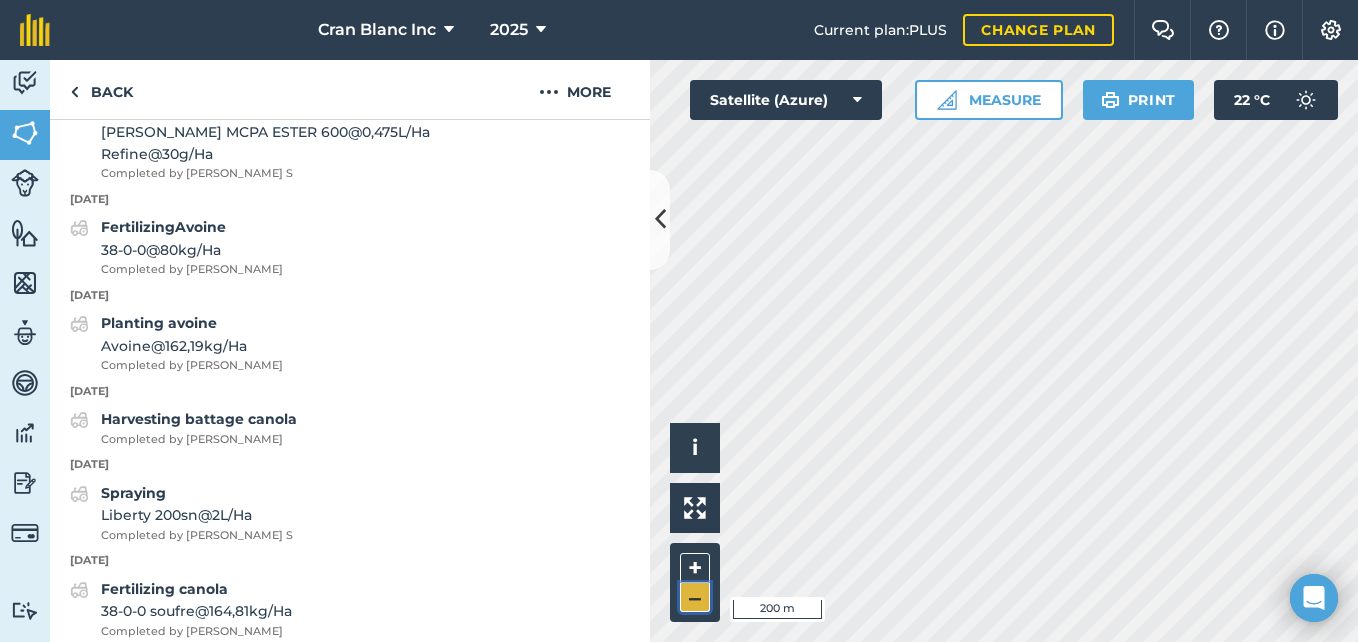 click on "–" at bounding box center [695, 597] 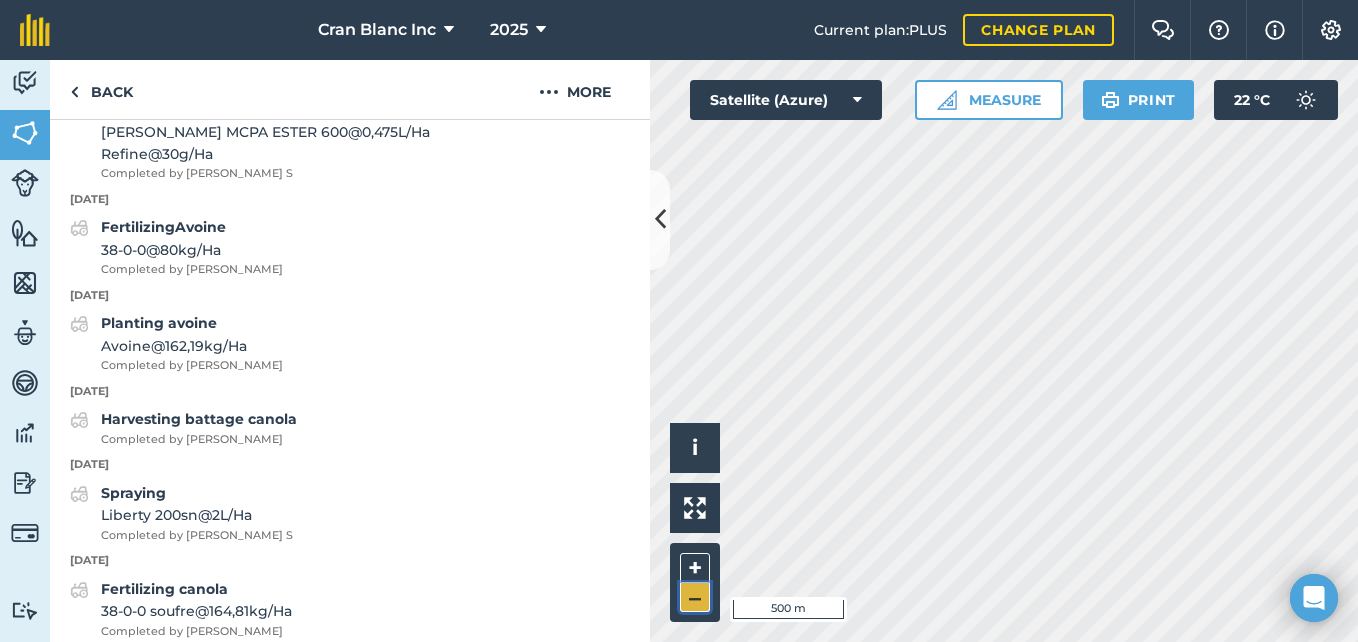 click on "–" at bounding box center (695, 597) 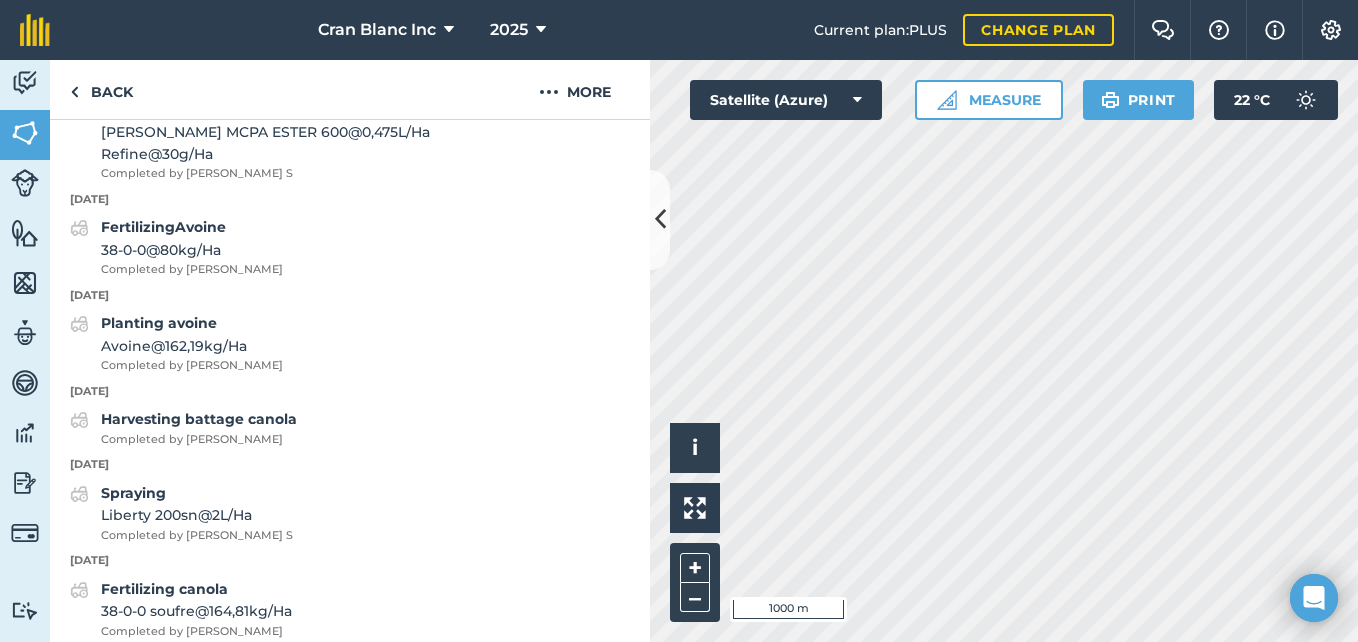 click on "Cran Blanc Inc 2025 Current plan :  PLUS   Change plan Farm Chat Help Info Settings Cran Blanc Inc  -  2025 Reproduced with the permission of  Microsoft Printed on  02/07/2025 Field usages No usage set BARLEY - Orge grainé à Simon BARLEY - Orge nue à Simon BARLEY - à Simon CORN - Maïs grain GRASS GRASS - entretien MEADOW MEADOW - avec Simon MEADOW - à Rosaire MEADOW - à Simon MEADOW-GRASS MEADOW-GRASS - Par Benoit OATS OATS - avec Simon OATS - Avoine grainée à Simon OATS - grainé OATS - à Simon OILSEED-RAPE/CANOLA - avec Simon PASTURE SOYBEANS - Avec Simon Feature types Batiment route Trees Vacherie Water Activity Fields Livestock Features Maps Team Vehicles Data Reporting Billing Tutorials Tutorials   Back   More EDIT w10 EDIT Description Add extra information about your field EDIT Field usage OATS - à Simon EDIT Boundary   Mapped Area :  2,158   Ha Perimeter :   660,9   m   View on map EDIT Worked area 2,158   Ha Sub-fields     Add sub-fields Add field job Add note   Field Health" at bounding box center [679, 321] 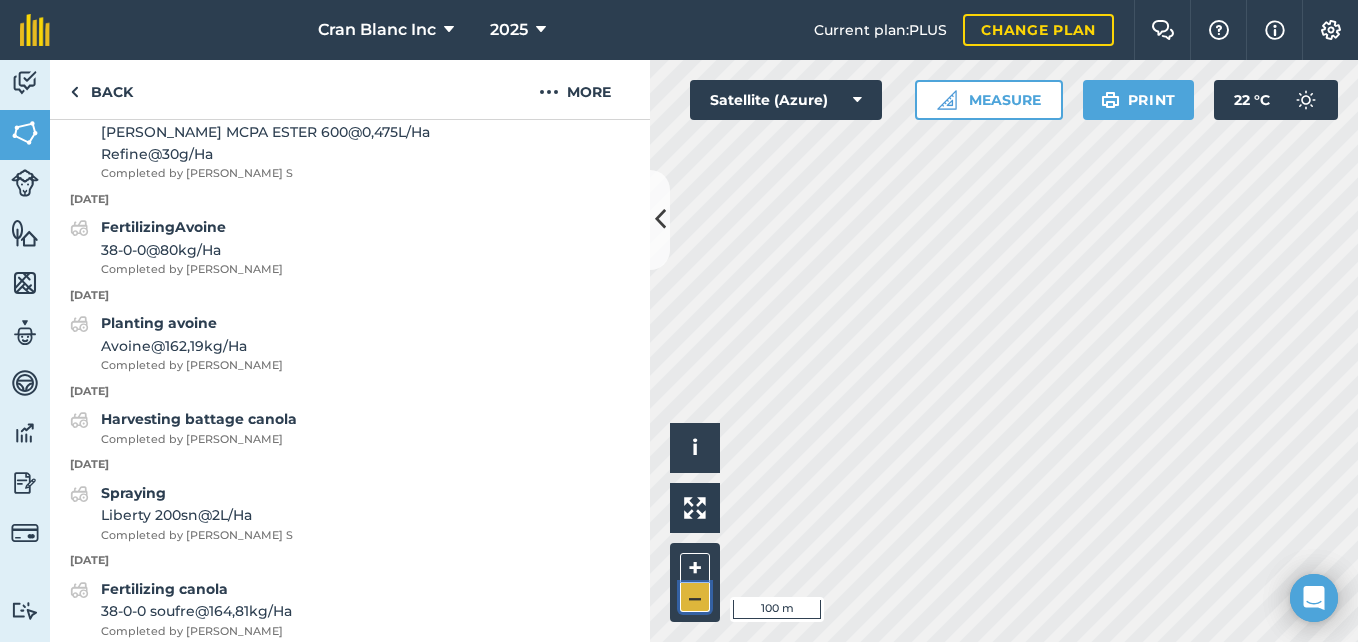 click on "–" at bounding box center (695, 597) 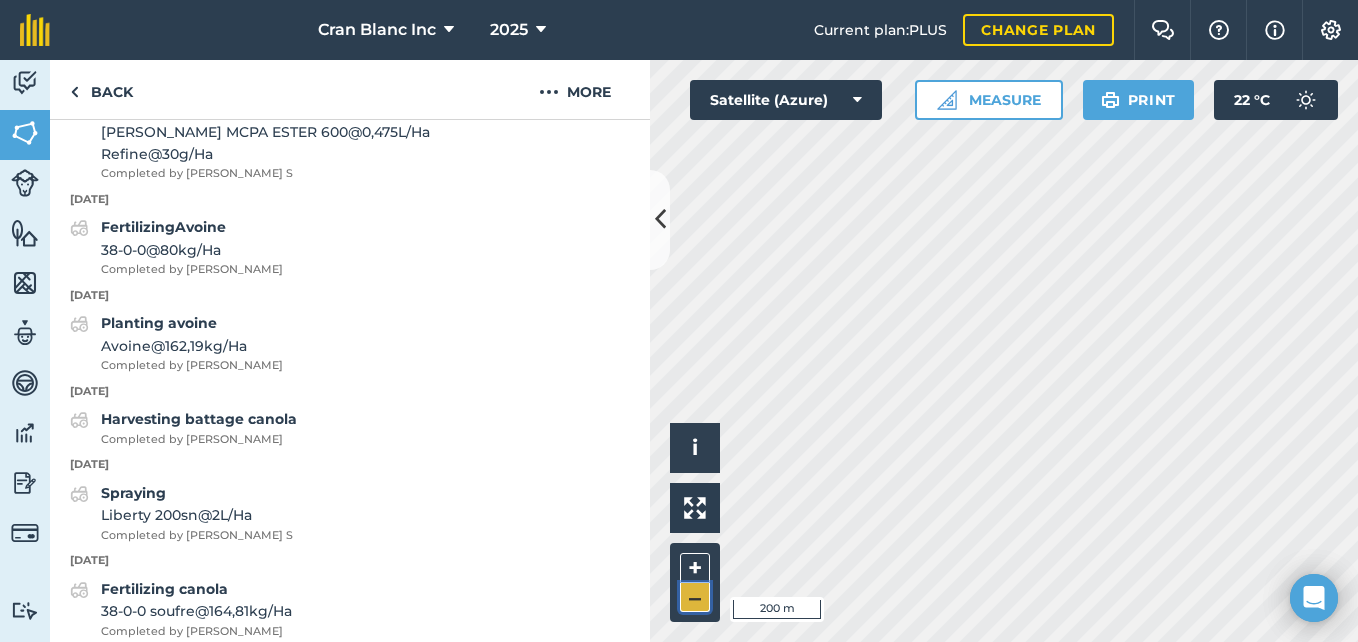 click on "–" at bounding box center (695, 597) 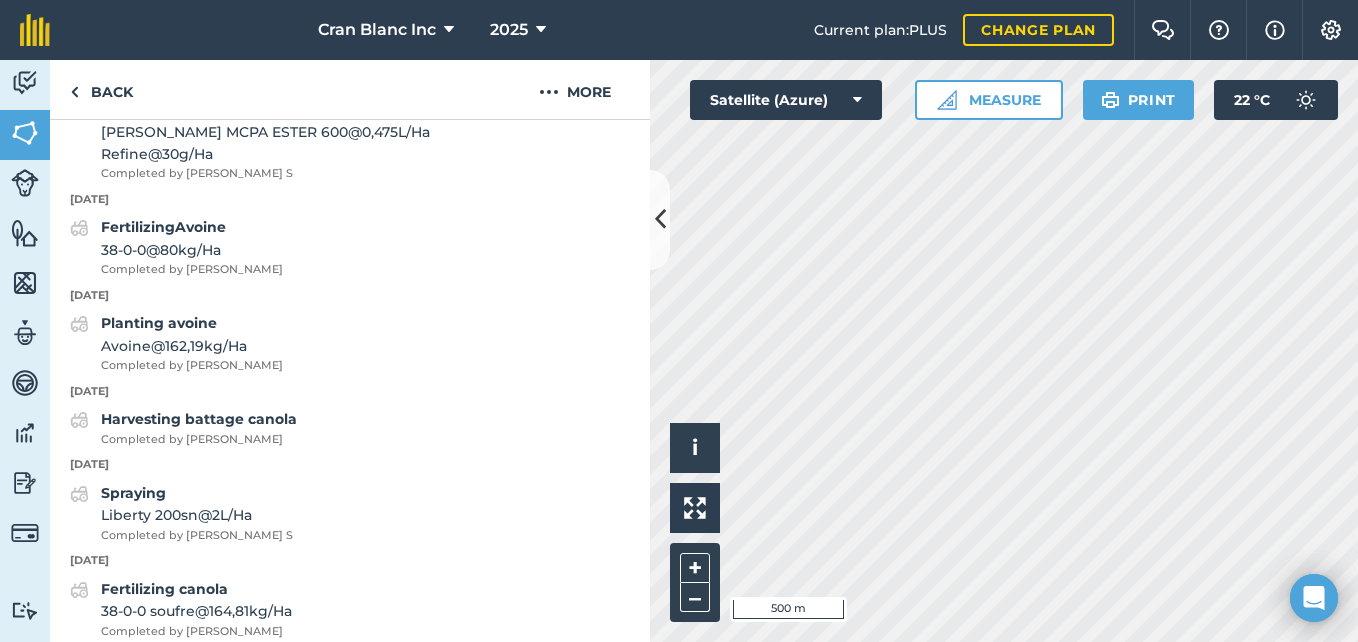 click on "Cran Blanc Inc 2025 Current plan :  PLUS   Change plan Farm Chat Help Info Settings Cran Blanc Inc  -  2025 Reproduced with the permission of  Microsoft Printed on  02/07/2025 Field usages No usage set BARLEY - Orge grainé à Simon BARLEY - Orge nue à Simon BARLEY - à Simon CORN - Maïs grain GRASS GRASS - entretien MEADOW MEADOW - avec Simon MEADOW - à Rosaire MEADOW - à Simon MEADOW-GRASS MEADOW-GRASS - Par Benoit OATS OATS - avec Simon OATS - Avoine grainée à Simon OATS - grainé OATS - à Simon OILSEED-RAPE/CANOLA - avec Simon PASTURE SOYBEANS - Avec Simon Feature types Batiment route Trees Vacherie Water Activity Fields Livestock Features Maps Team Vehicles Data Reporting Billing Tutorials Tutorials   Back   More EDIT w10 EDIT Description Add extra information about your field EDIT Field usage OATS - à Simon EDIT Boundary   Mapped Area :  2,158   Ha Perimeter :   660,9   m   View on map EDIT Worked area 2,158   Ha Sub-fields     Add sub-fields Add field job Add note   Field Health" at bounding box center (679, 321) 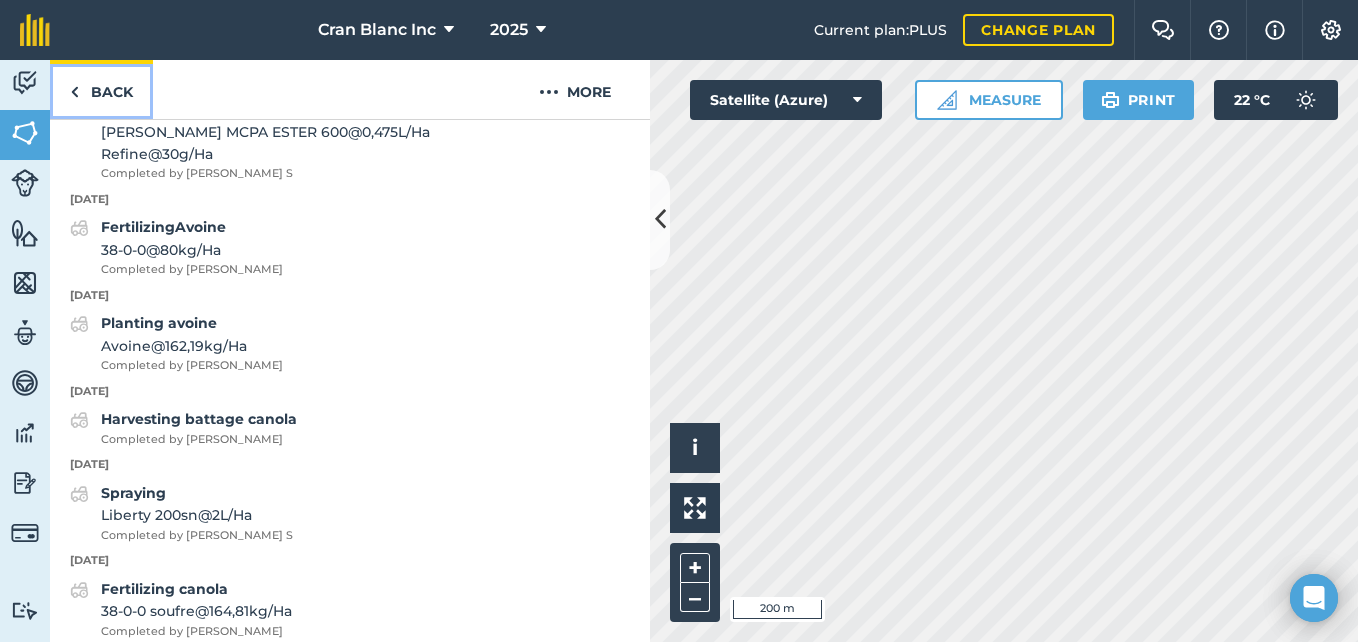 click on "Back" at bounding box center (101, 89) 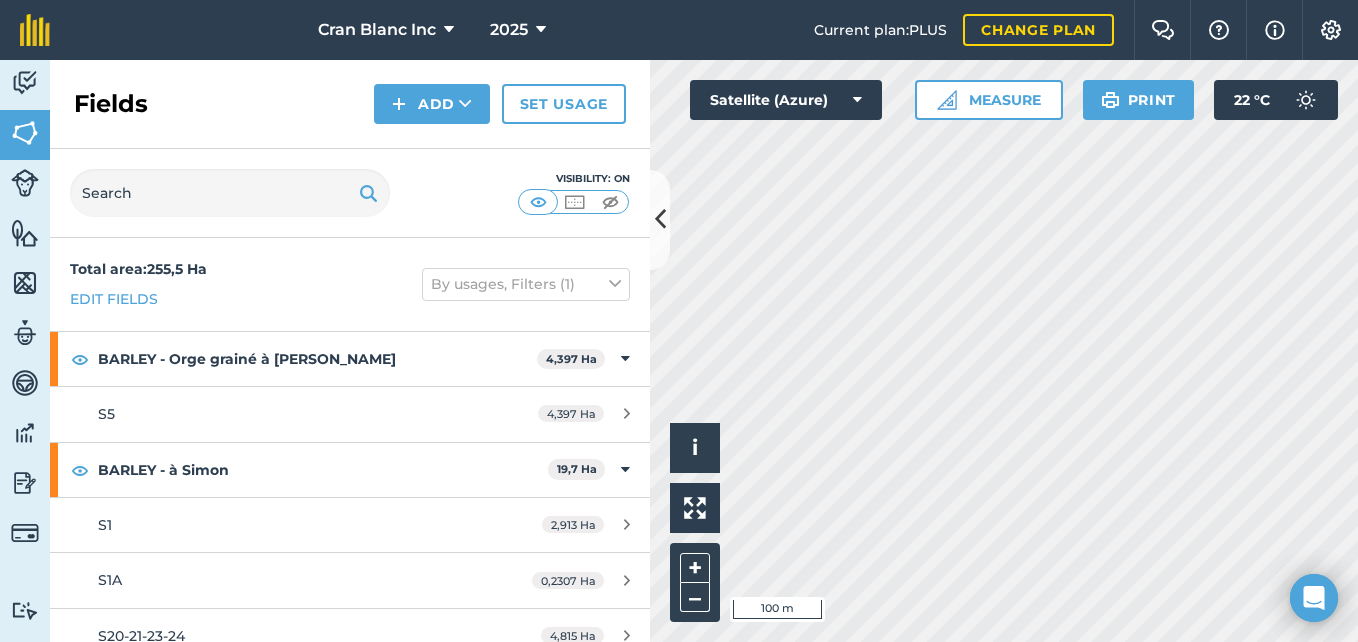 click on "Hello i © 2025 TomTom, Microsoft 100 m + – Satellite (Azure) Measure Print 22   ° C" at bounding box center (1004, 351) 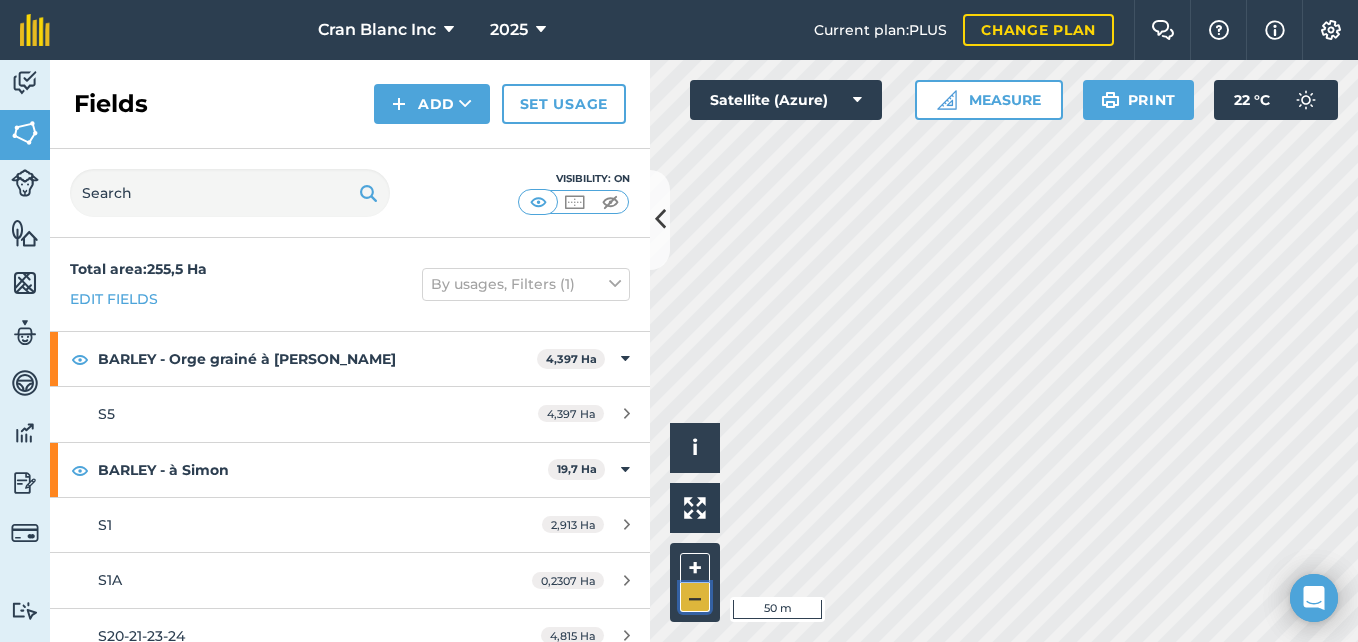 click on "–" at bounding box center (695, 597) 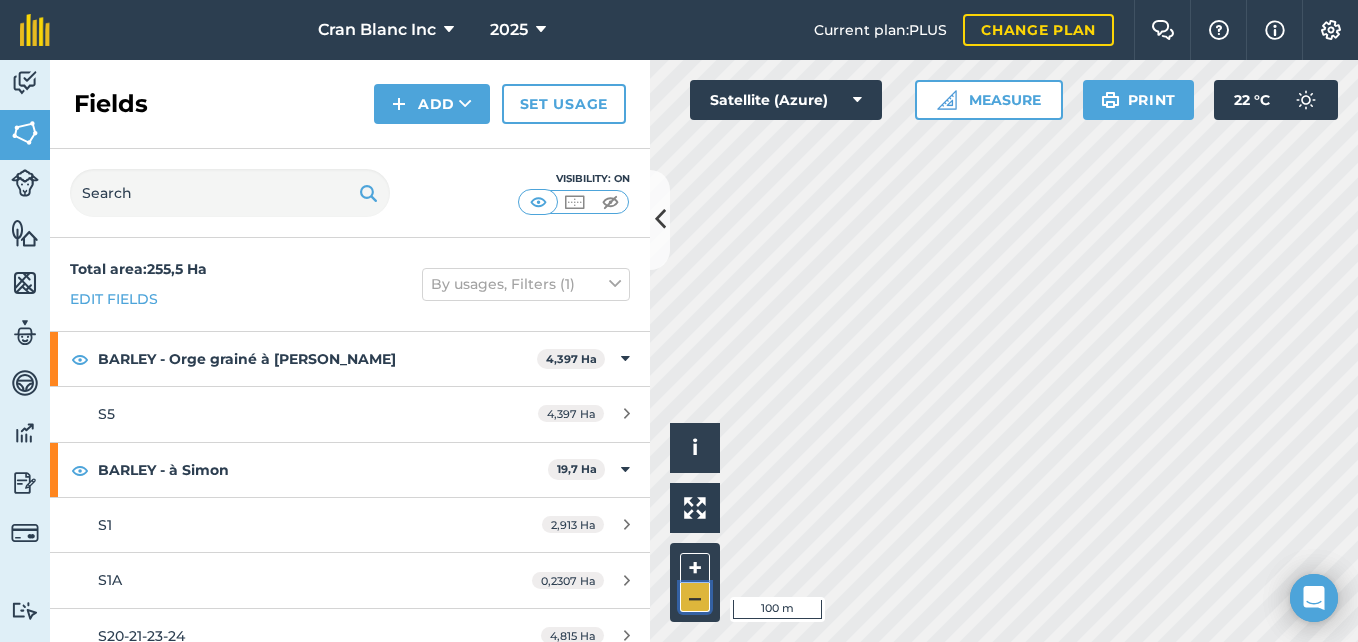 click on "–" at bounding box center (695, 597) 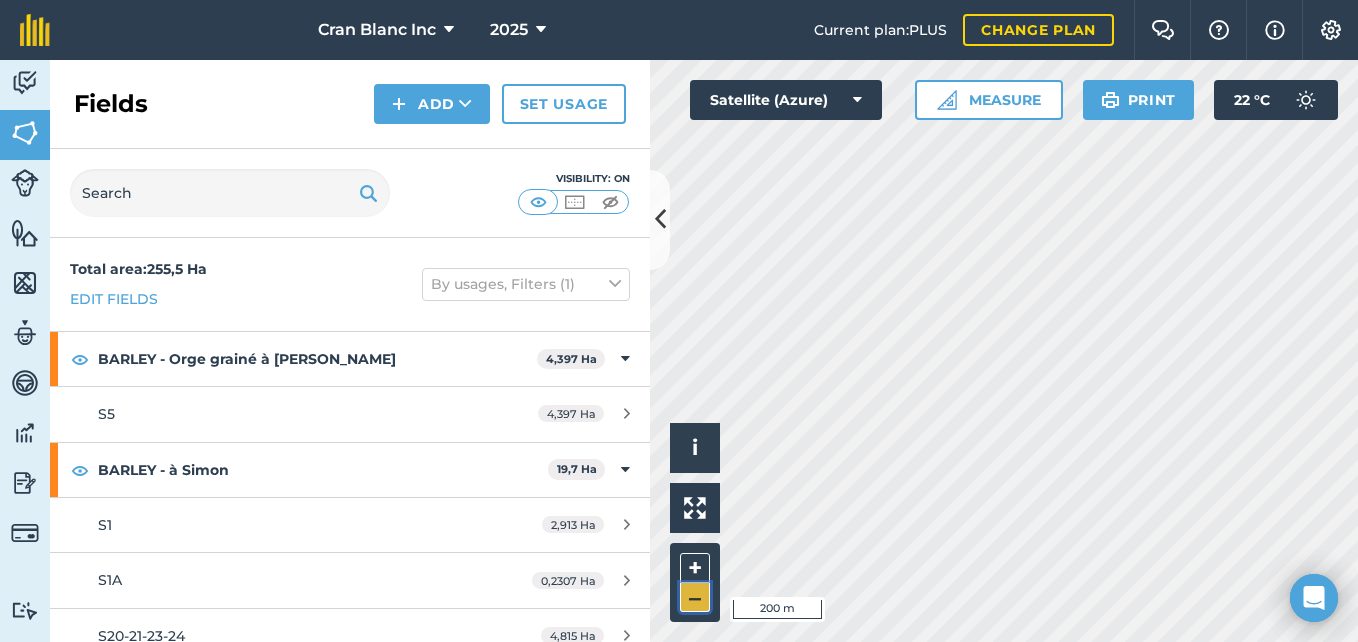 click on "–" at bounding box center (695, 597) 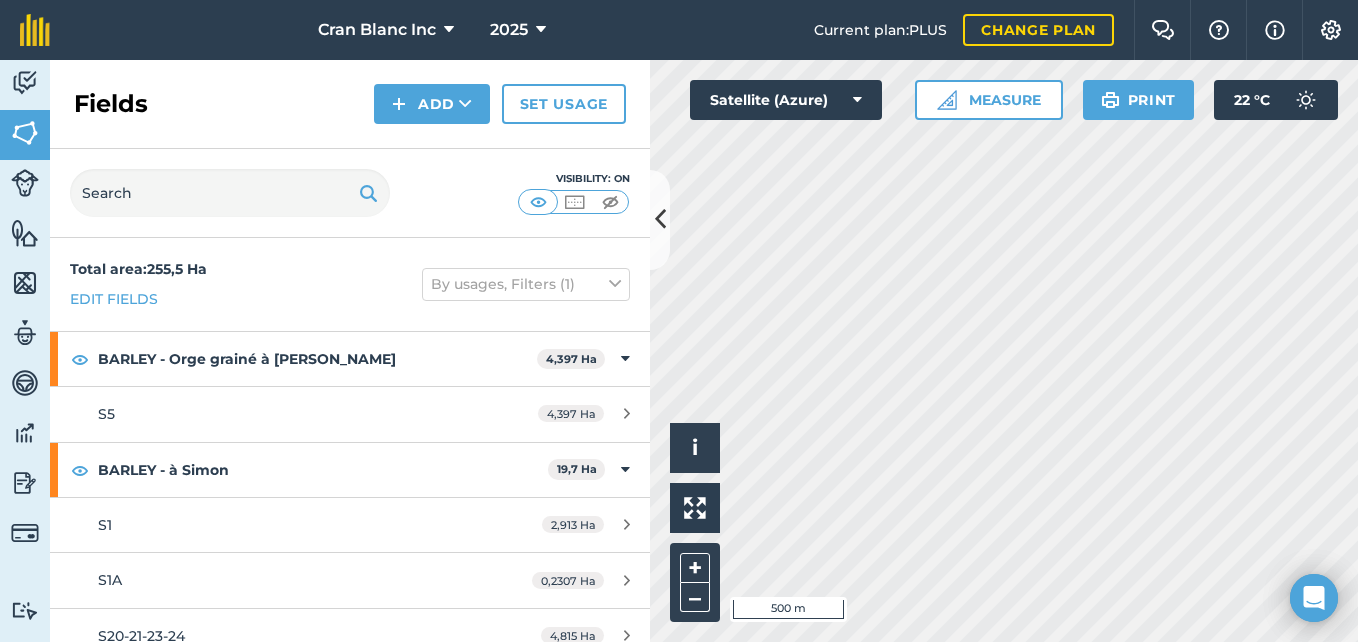 click on "Activity Fields Livestock Features Maps Team Vehicles Data Reporting Billing Tutorials Tutorials Fields   Add   Set usage Visibility: On Total area :  255,5   Ha Edit fields By usages, Filters (1) BARLEY - Orge grainé à Simon 4,397   Ha S5 4,397   Ha BARLEY - à Simon 19,7   Ha S1 2,913   Ha S1A 0,2307   Ha S20-21-23-24 4,815   Ha S37 4,014   Ha w6-8 7,725   Ha GRASS - entretien 0,8501   Ha 2 0,3848   Ha 2a 0,2194   Ha 2b 0,246   Ha MEADOW 65,27   Ha 4 5,193   Ha 5 2,286   Ha 6 4,726   Ha 7 1,208   Ha 8 0,7049   Ha 9 0,3624   Ha 10 0,2878   Ha 11 3,743   Ha 12 3,108   Ha 13 4,131   Ha 14 1,441   Ha 16 2,125   Ha 17 1,978   Ha 19 3,147   Ha 21 3,218   Ha 23 2,935   Ha 24 2,875   Ha 39 4,816   Ha 41 5,584   Ha 43 2,197   Ha 46 9,208   Ha MEADOW - avec Simon 3,971   Ha w11 3,971   Ha MEADOW - à Rosaire 7,64   Ha R1 5,543   Ha R2 2,097   Ha MEADOW - à Simon 52,99   Ha S10 1,547   Ha S11 0,3945   Ha S12 1,845   Ha S13 3,239   Ha S14 3,285   Ha S15 3,031   Ha S16 1,746   Ha S17 3,506   Ha S18 2,14   Ha S19 2,11" at bounding box center [679, 351] 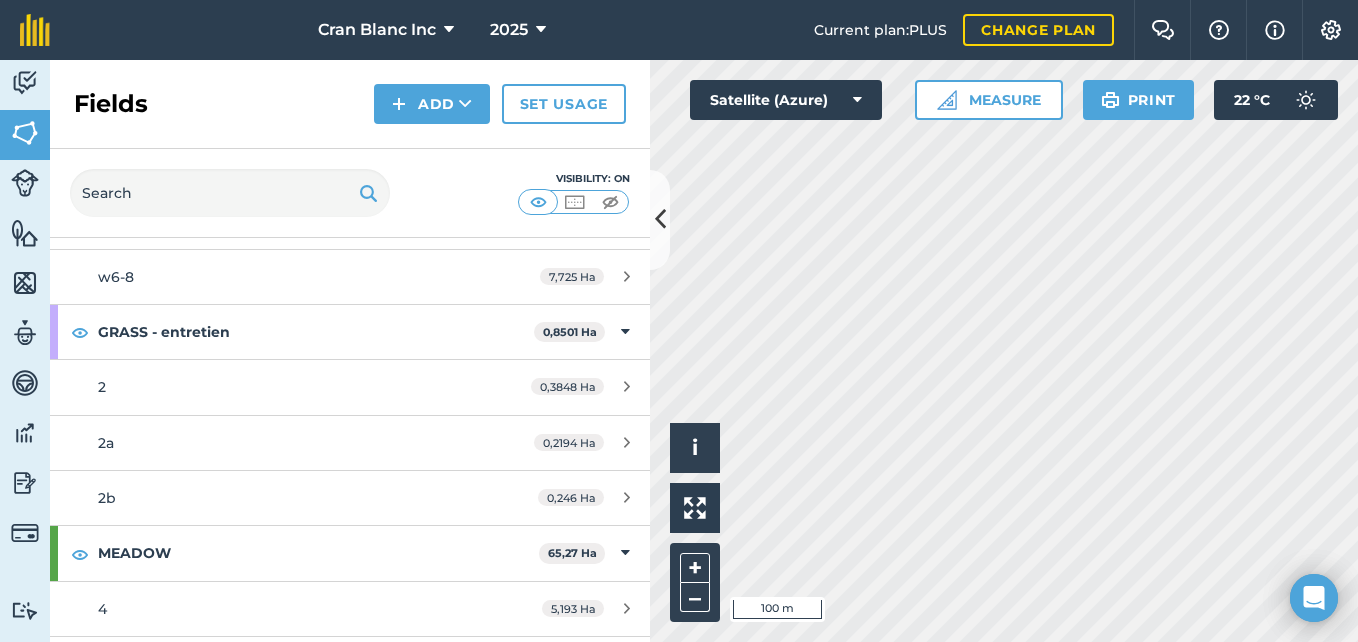 scroll, scrollTop: 486, scrollLeft: 0, axis: vertical 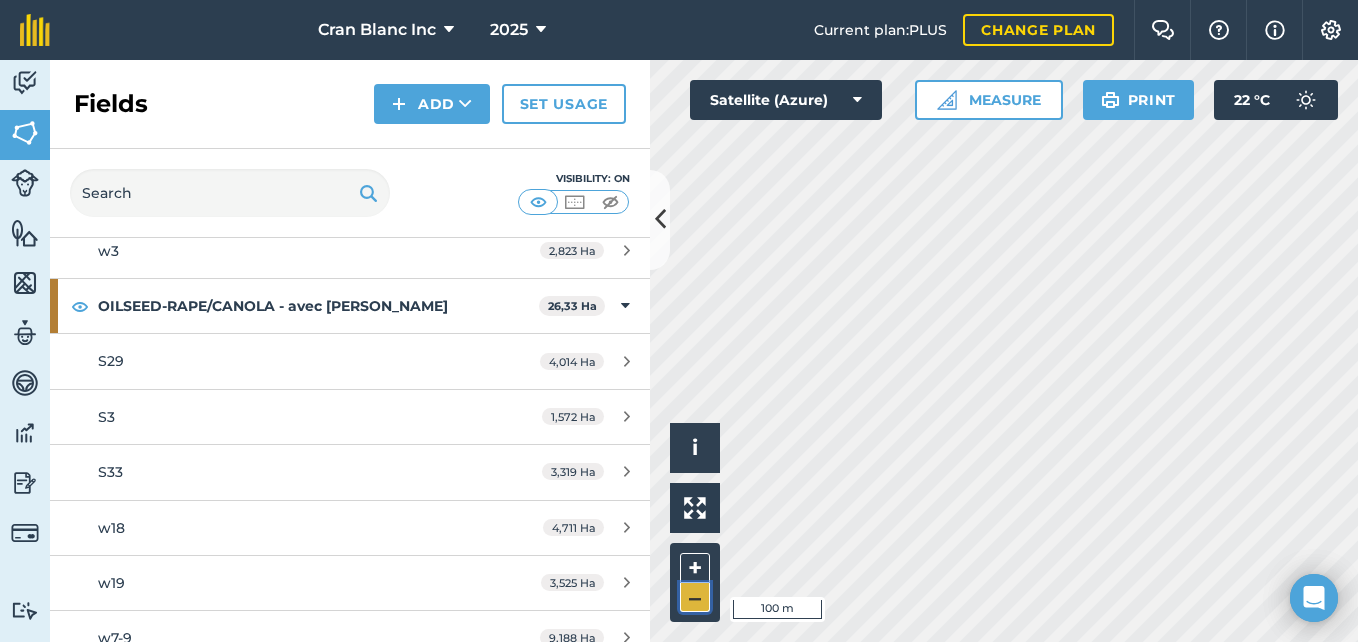 click on "–" at bounding box center [695, 597] 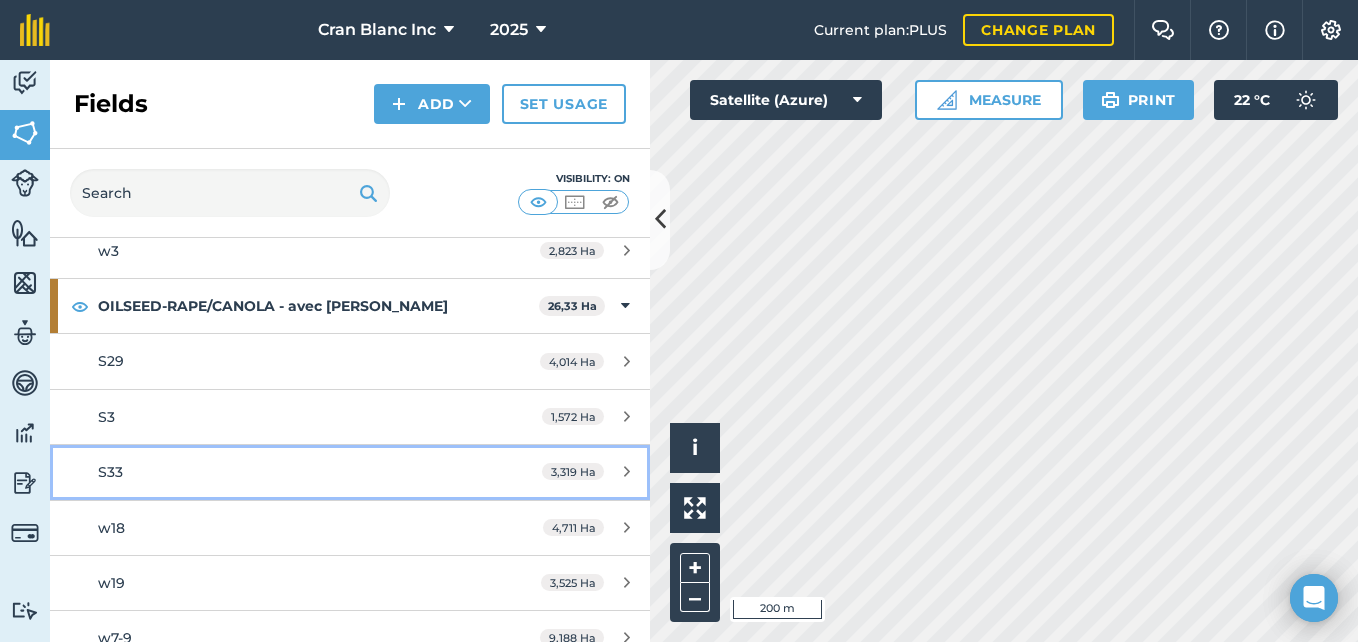 click on "S33" at bounding box center (110, 472) 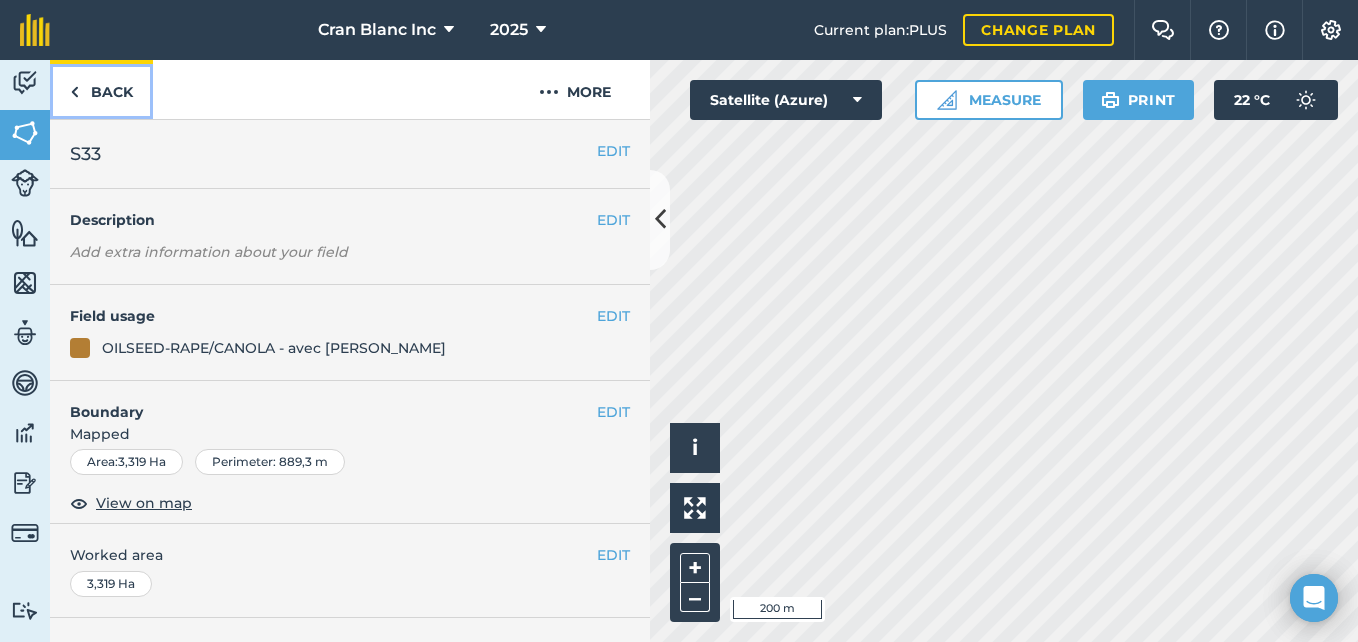 click on "Back" at bounding box center [101, 89] 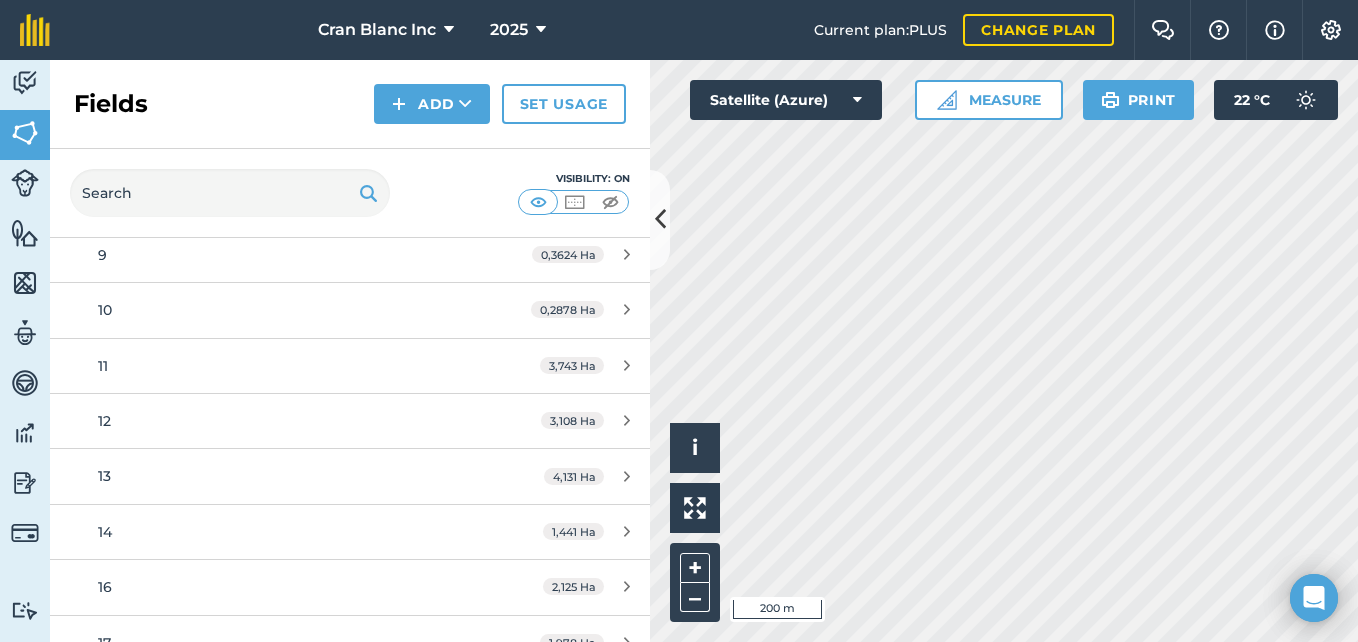 scroll, scrollTop: 0, scrollLeft: 0, axis: both 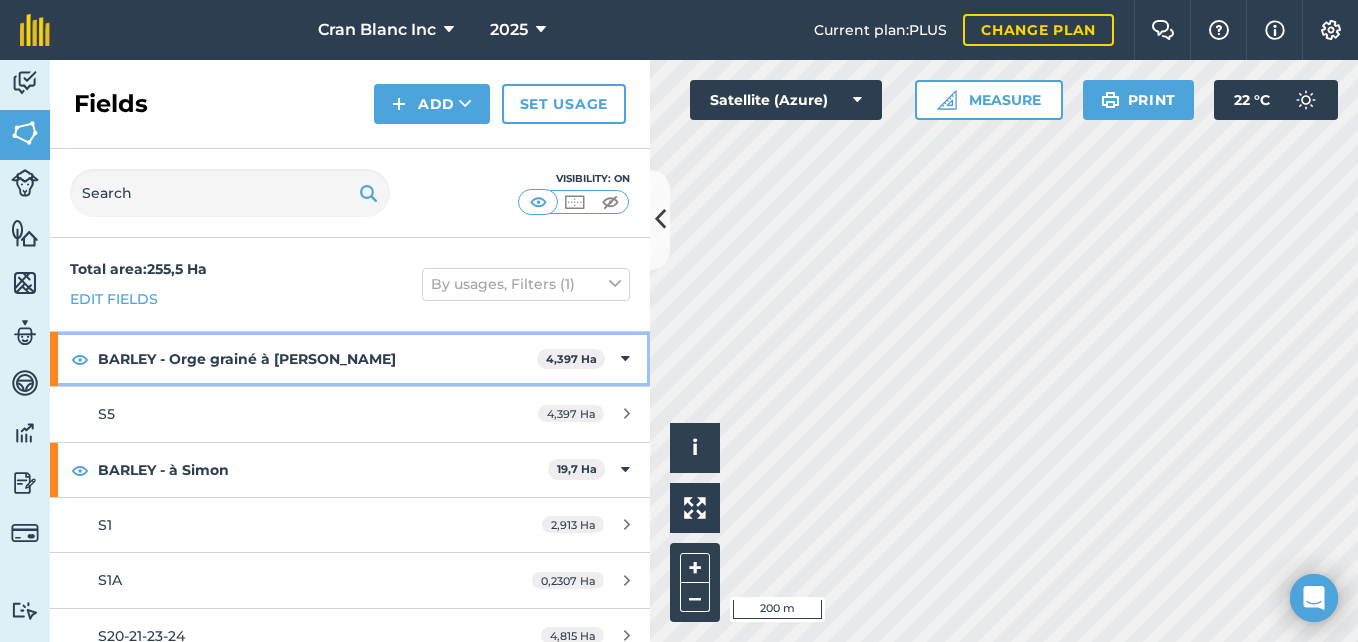 click at bounding box center [625, 359] 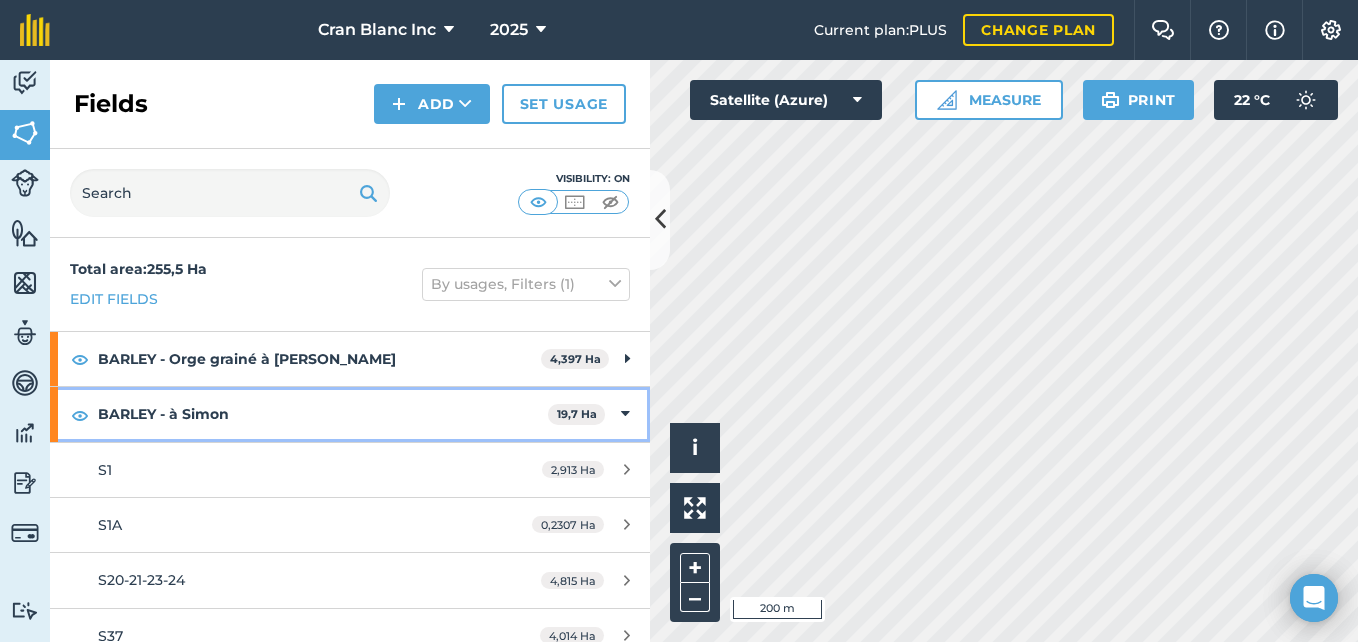 click on "BARLEY - à Simon 19,7   Ha" at bounding box center [350, 414] 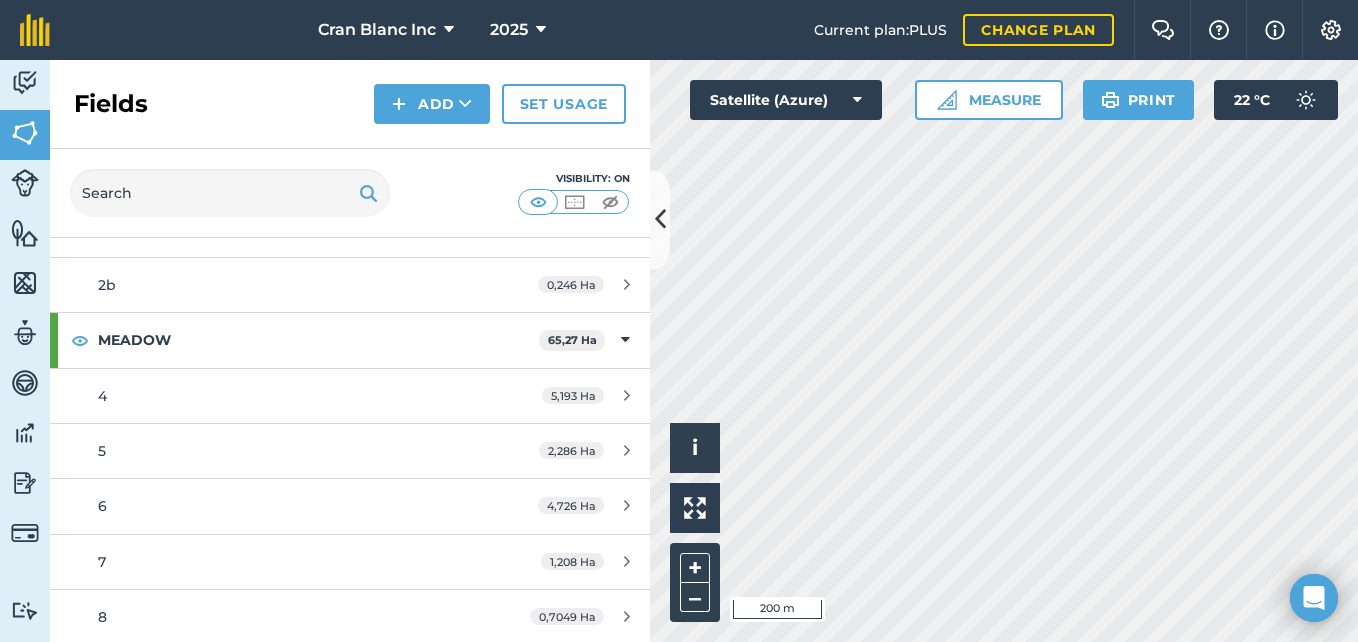 scroll, scrollTop: 320, scrollLeft: 0, axis: vertical 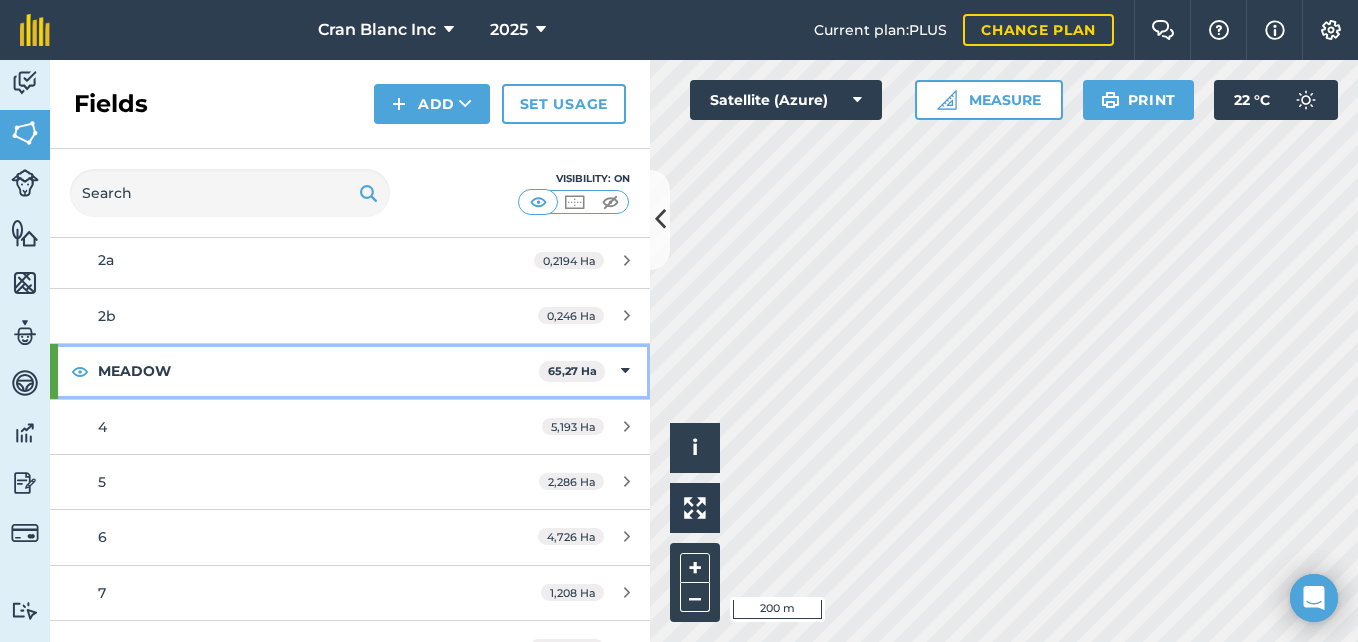 click at bounding box center [625, 371] 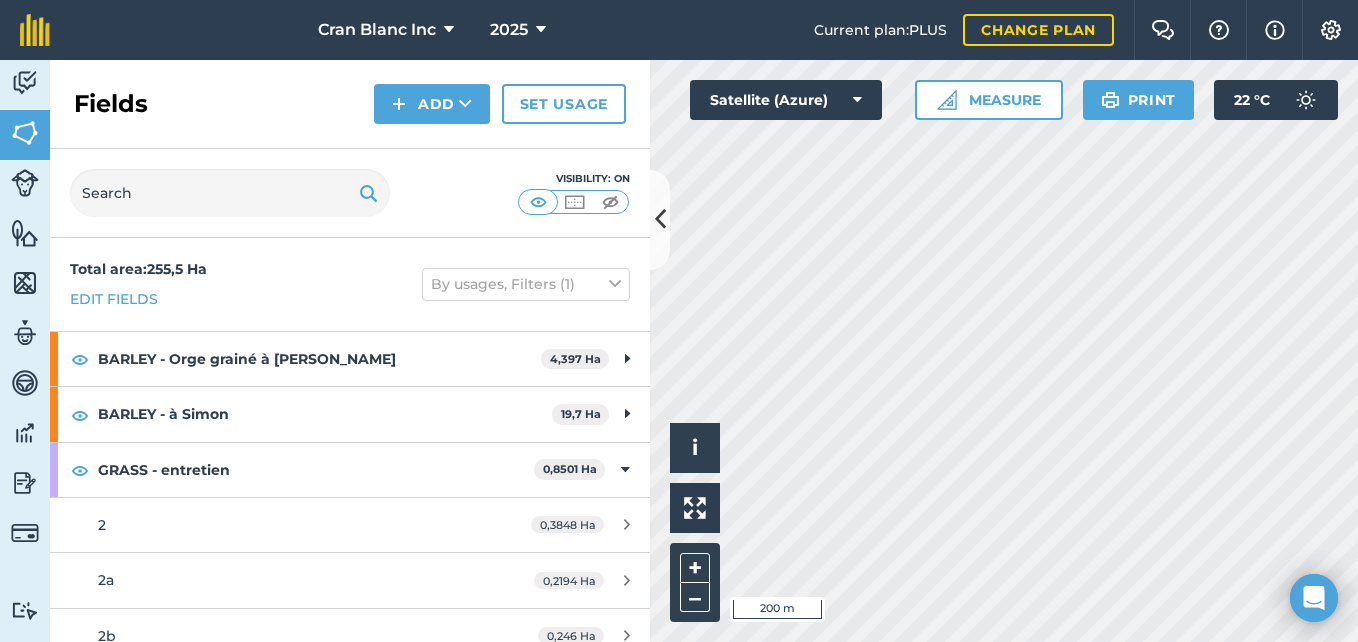 scroll, scrollTop: 56, scrollLeft: 0, axis: vertical 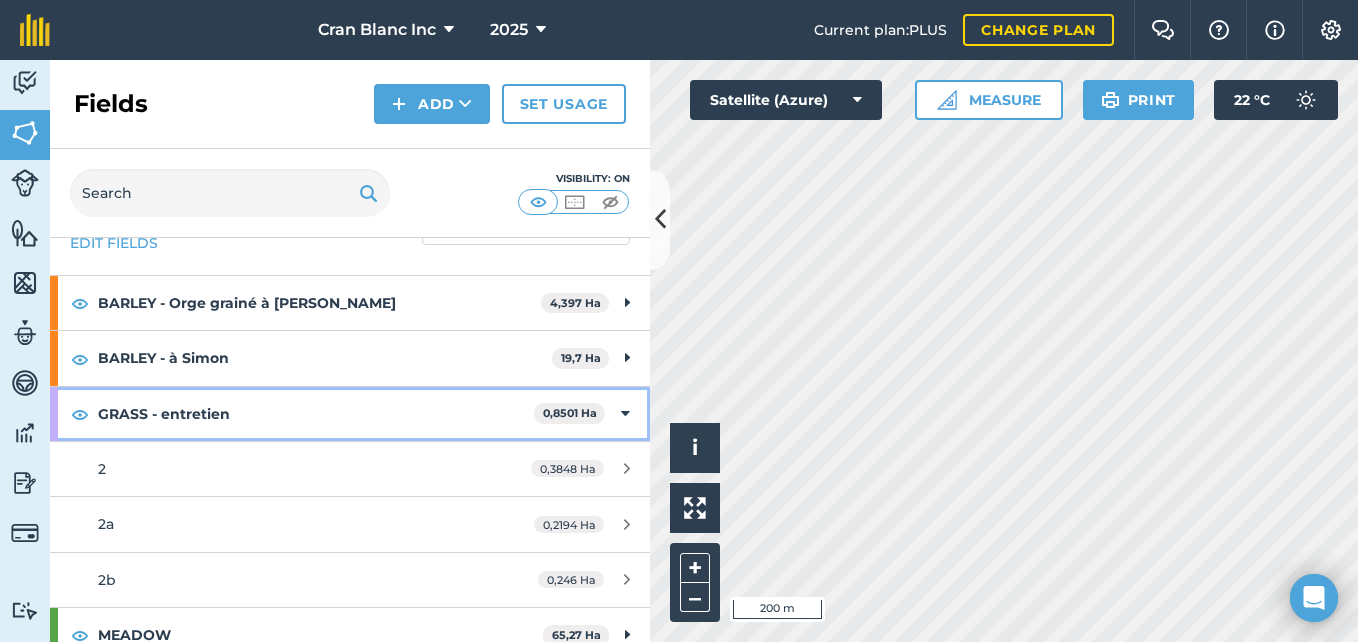 click at bounding box center (625, 414) 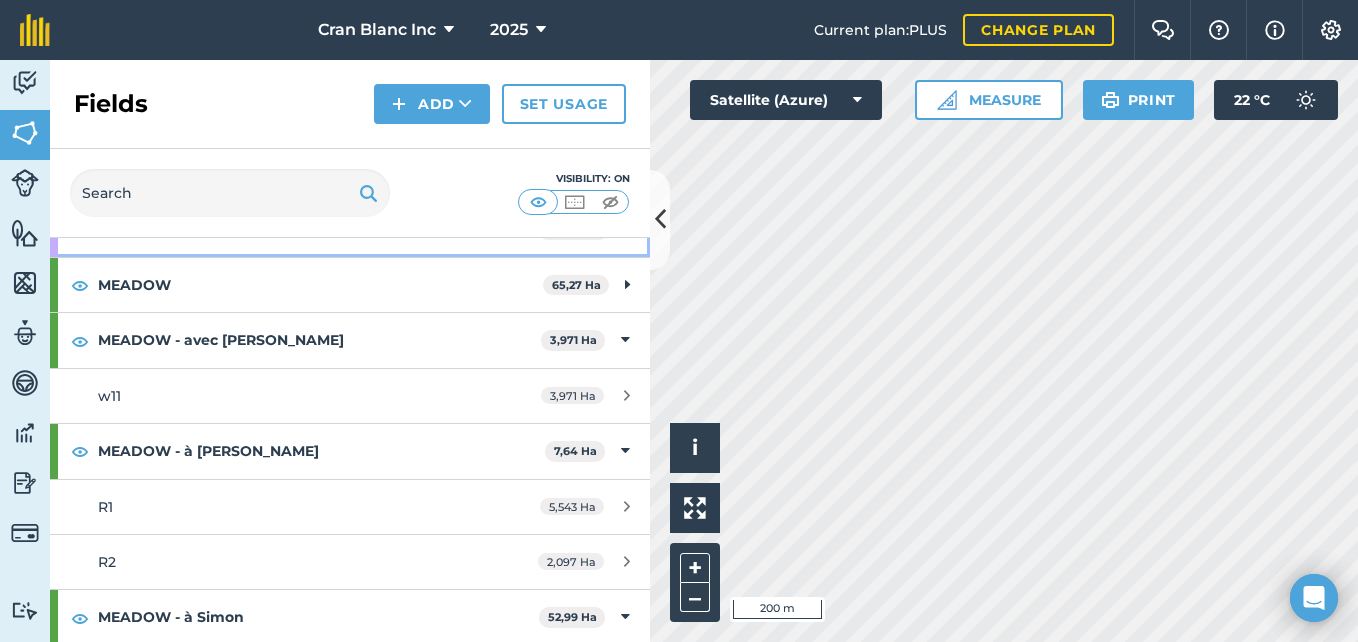 scroll, scrollTop: 298, scrollLeft: 0, axis: vertical 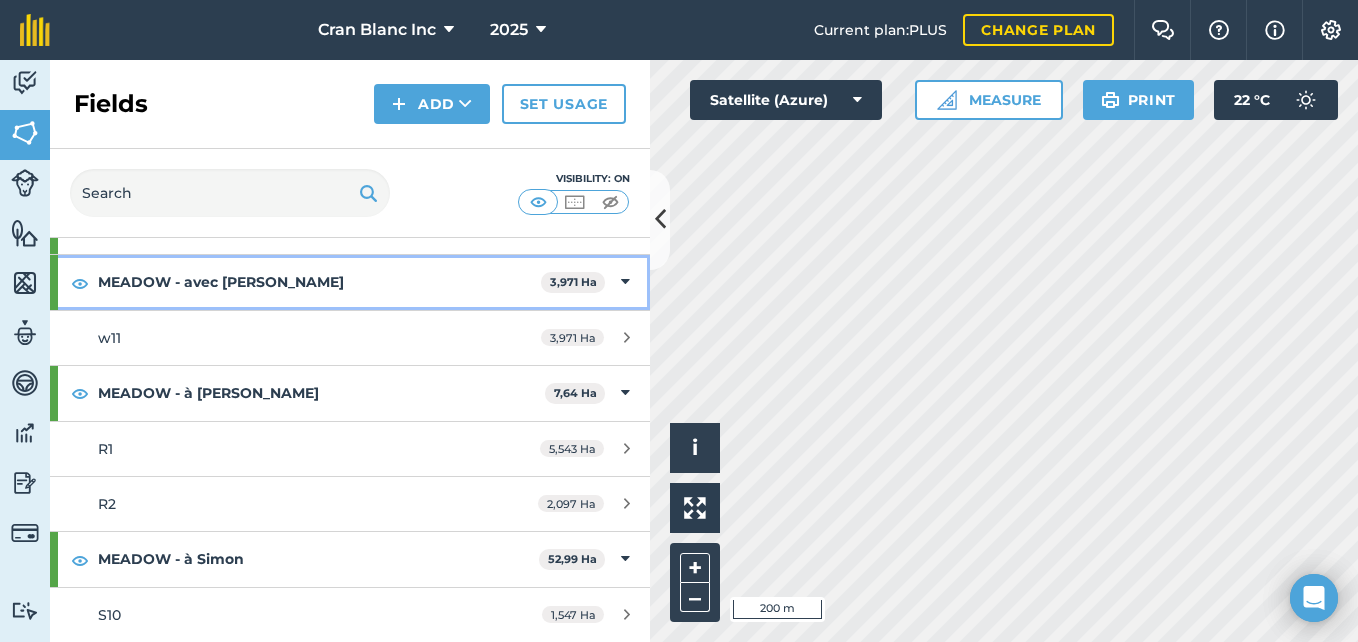 click at bounding box center (625, 282) 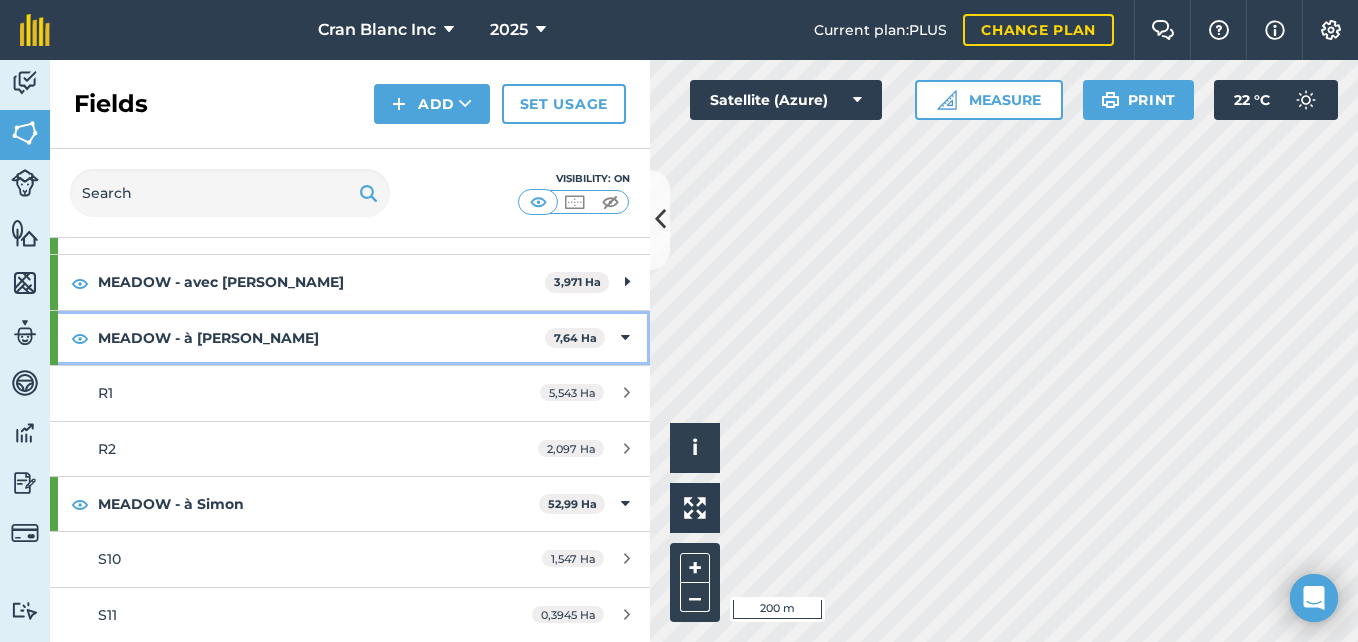 click at bounding box center (625, 338) 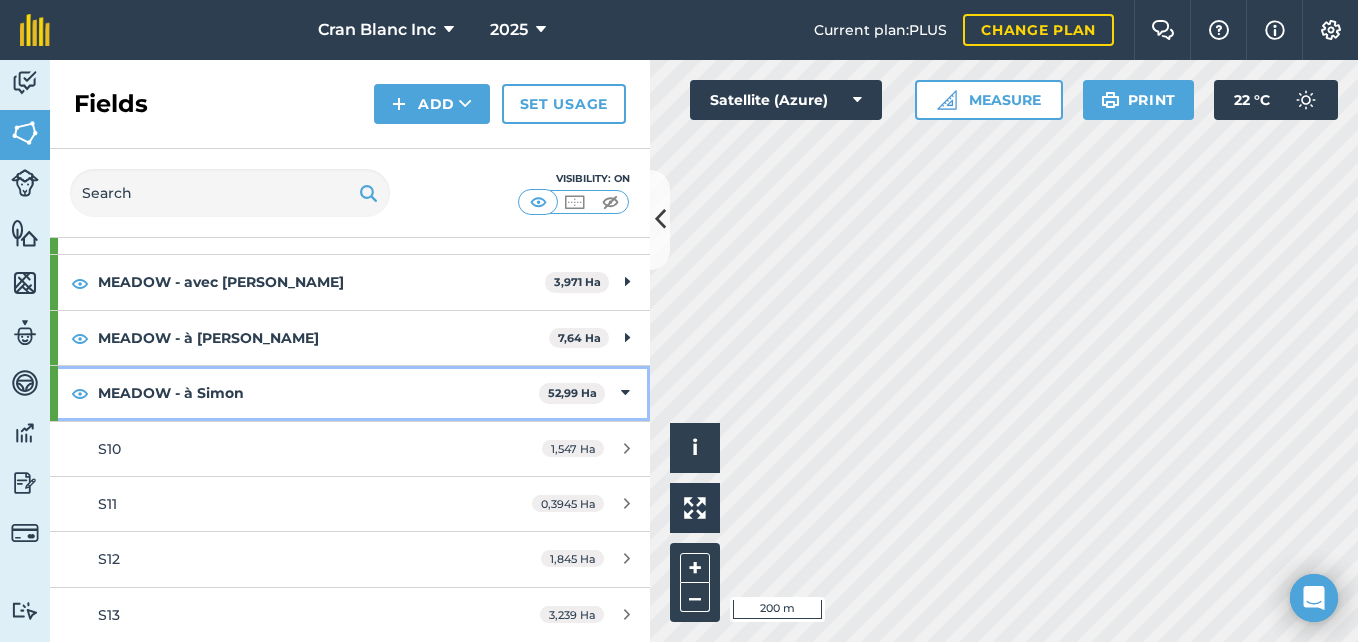 click at bounding box center [625, 393] 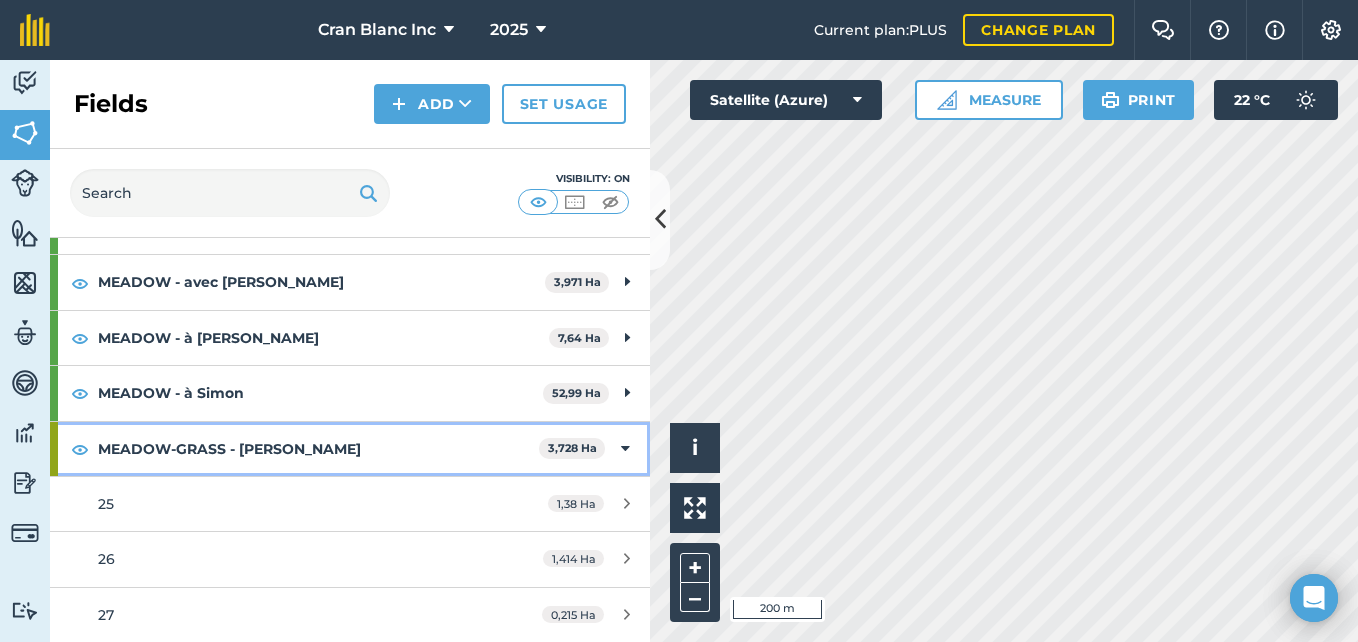 click on "MEADOW-GRASS - Par Benoit 3,728   Ha" at bounding box center (350, 449) 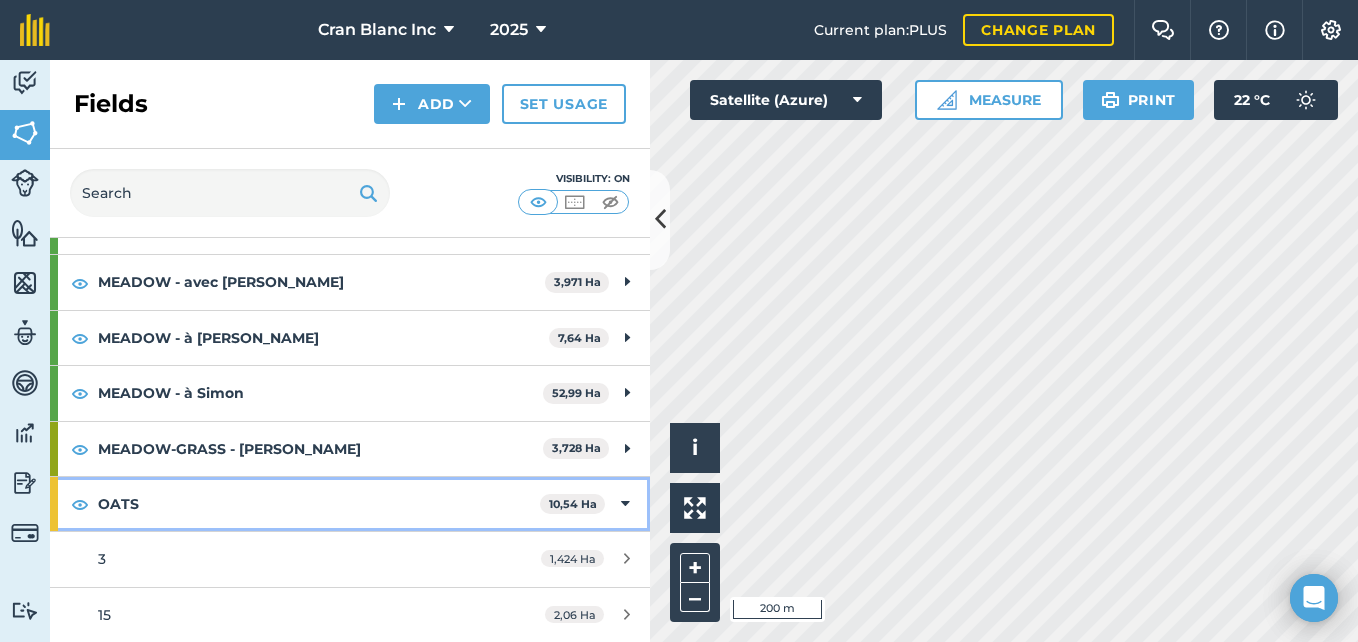 click at bounding box center [625, 504] 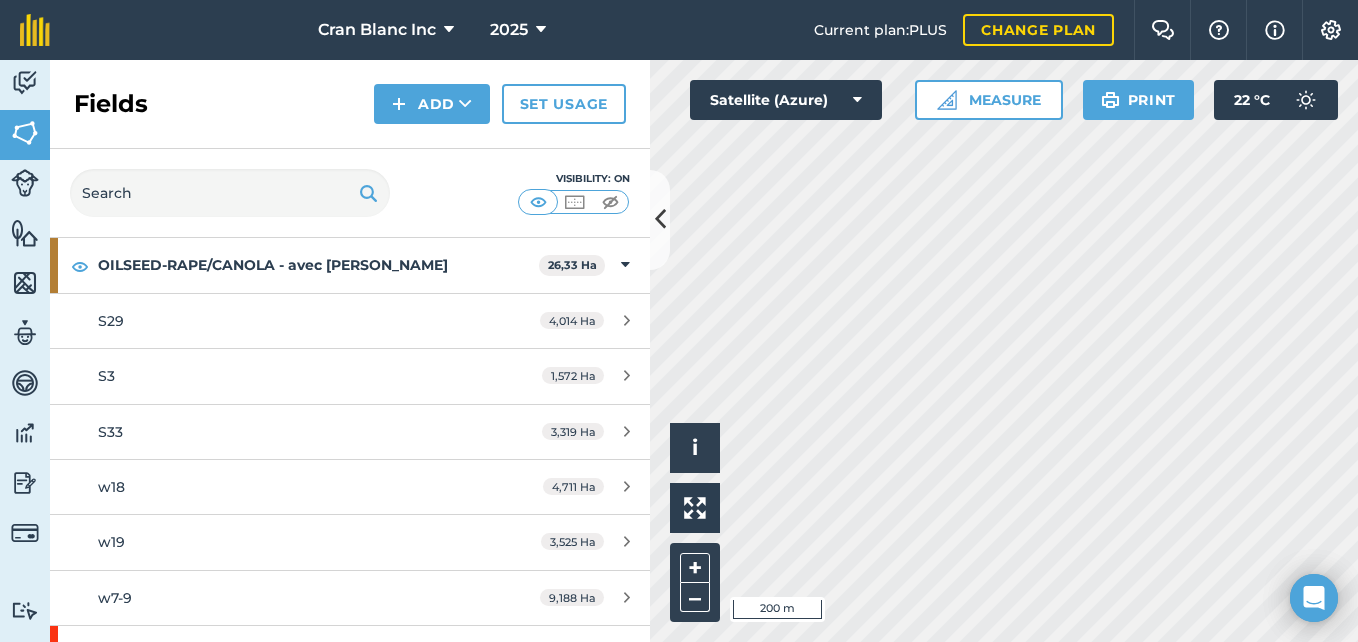 scroll, scrollTop: 1595, scrollLeft: 0, axis: vertical 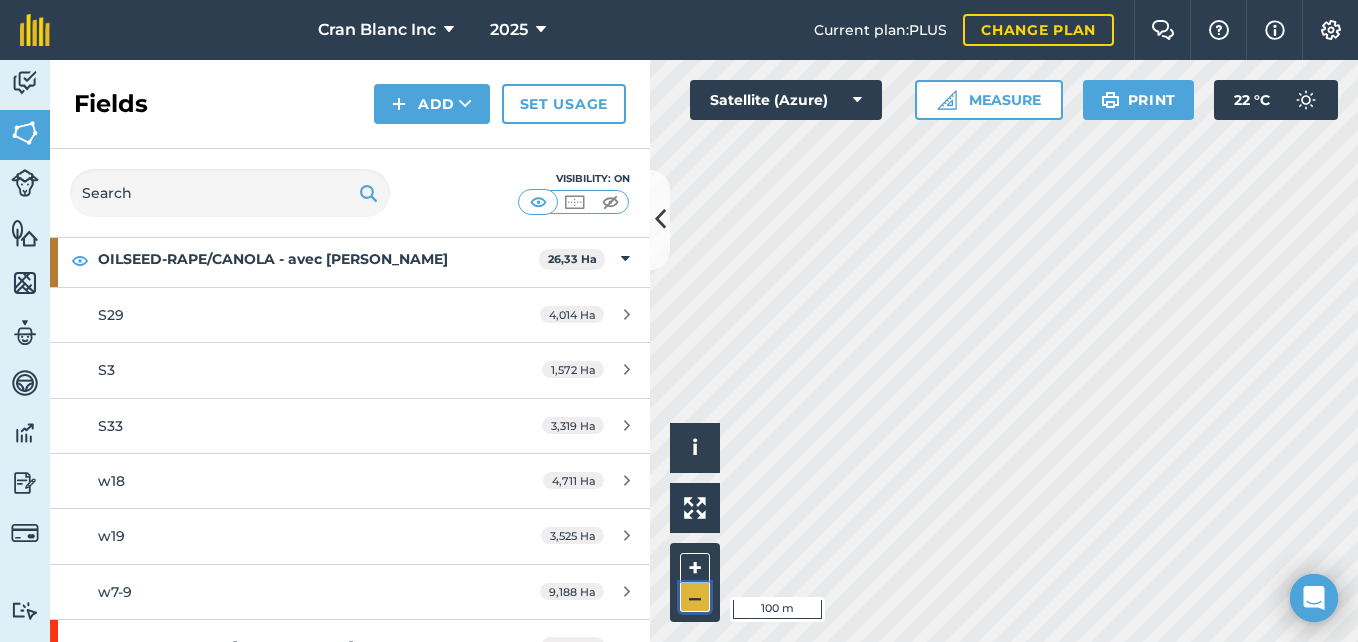 click on "–" at bounding box center (695, 597) 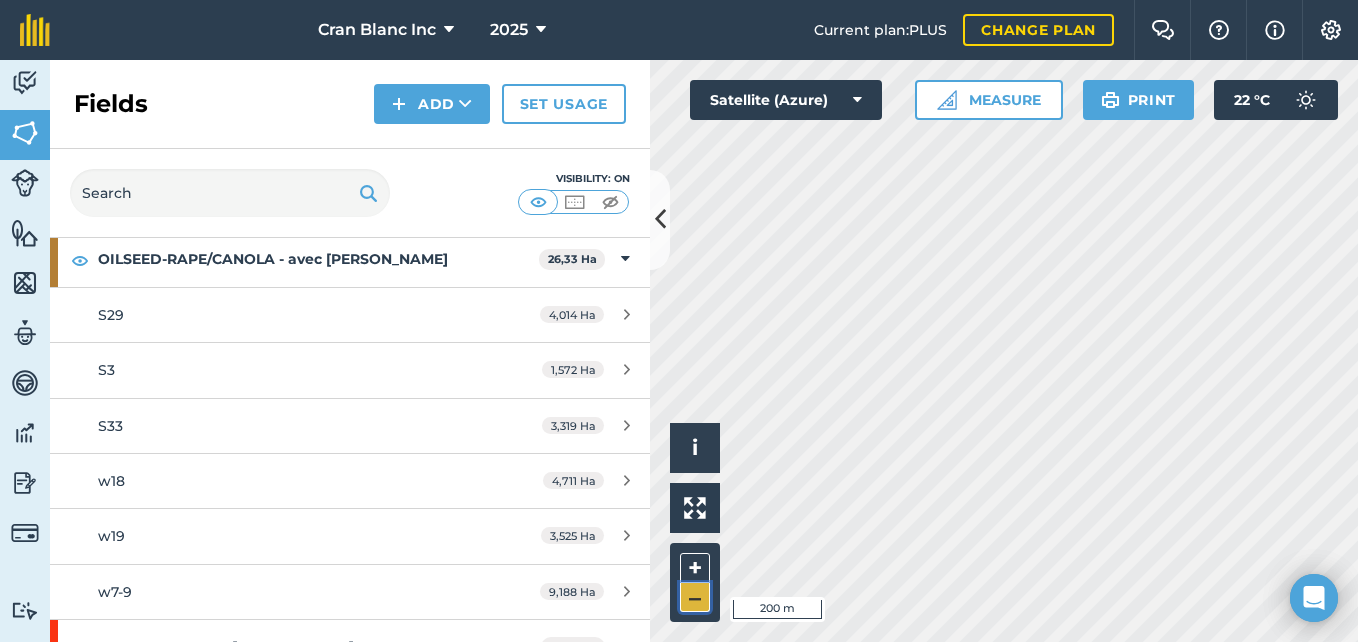 click on "–" at bounding box center [695, 597] 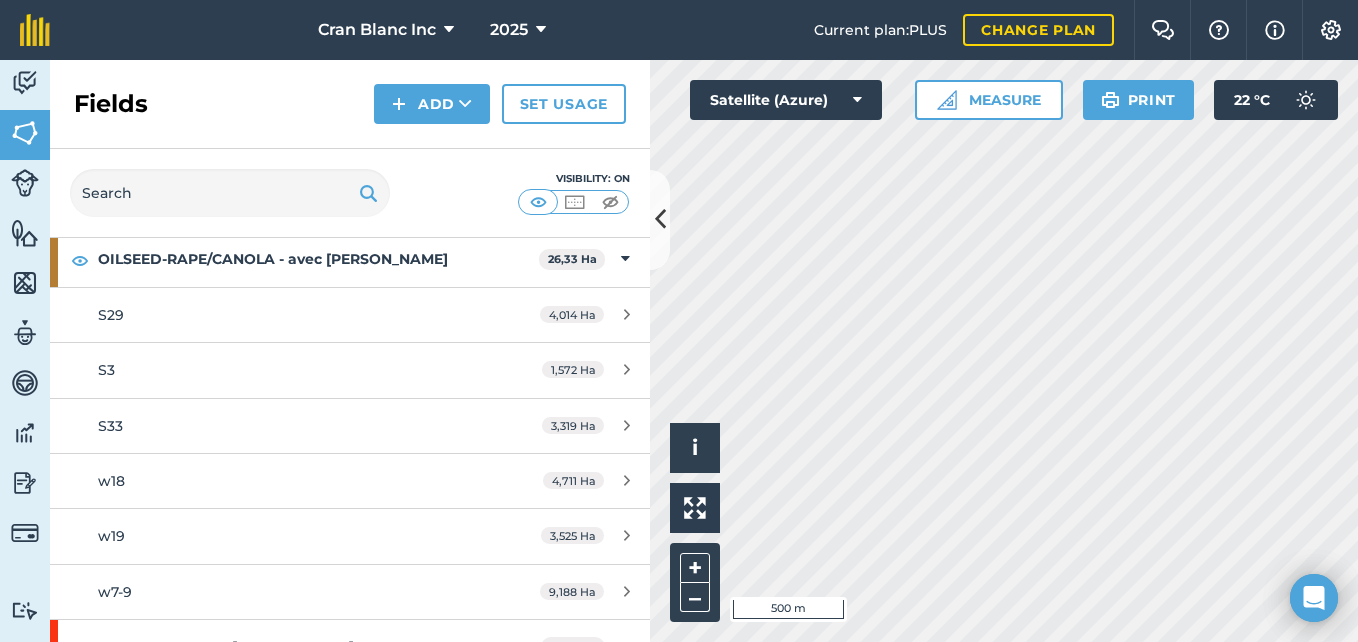 click on "Cran Blanc Inc 2025 Current plan :  PLUS   Change plan Farm Chat Help Info Settings Cran Blanc Inc  -  2025 Reproduced with the permission of  Microsoft Printed on  02/07/2025 Field usages No usage set BARLEY - Orge grainé à Simon BARLEY - Orge nue à Simon BARLEY - à Simon CORN - Maïs grain GRASS GRASS - entretien MEADOW MEADOW - avec Simon MEADOW - à Rosaire MEADOW - à Simon MEADOW-GRASS MEADOW-GRASS - Par Benoit OATS OATS - avec Simon OATS - Avoine grainée à Simon OATS - grainé OATS - à Simon OILSEED-RAPE/CANOLA - avec Simon PASTURE SOYBEANS - Avec Simon Feature types Batiment route Trees Vacherie Water Activity Fields Livestock Features Maps Team Vehicles Data Reporting Billing Tutorials Tutorials Fields   Add   Set usage Visibility: On Total area :  255,5   Ha Edit fields By usages, Filters (1) BARLEY - Orge grainé à Simon 4,397   Ha S5 4,397   Ha BARLEY - à Simon 19,7   Ha S1 2,913   Ha S1A 0,2307   Ha S20-21-23-24 4,815   Ha S37 4,014   Ha w6-8 7,725   Ha GRASS - entretien" at bounding box center (679, 321) 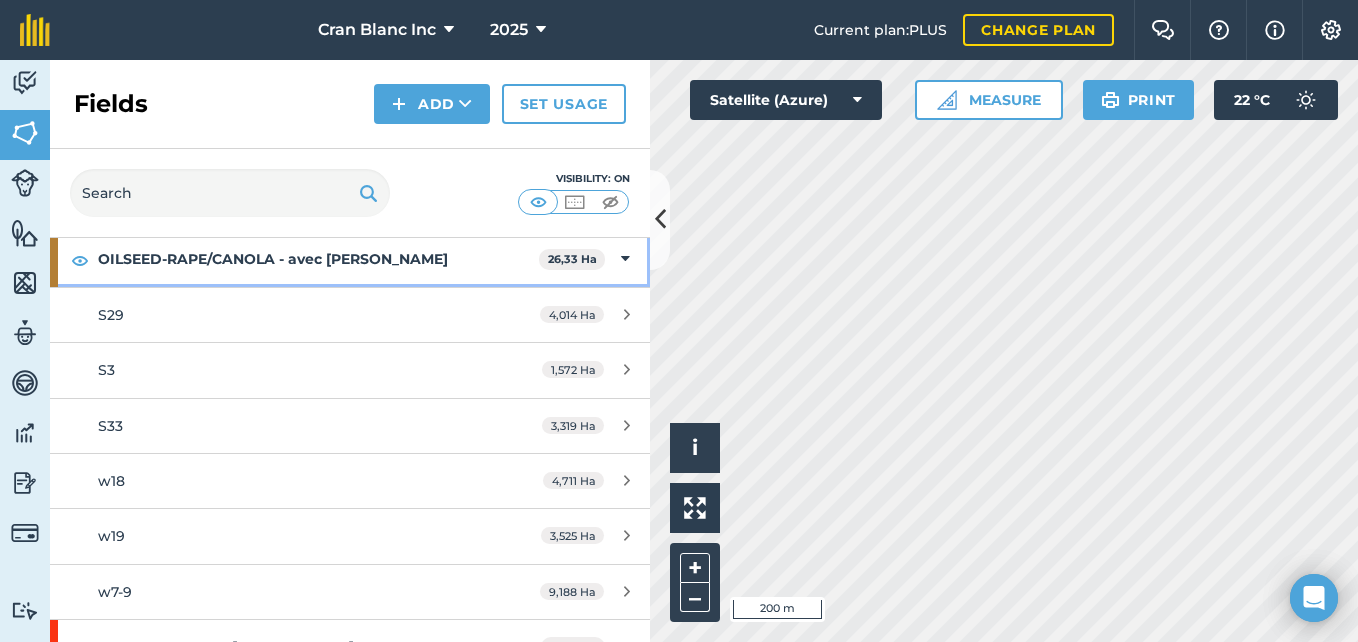 click at bounding box center (625, 259) 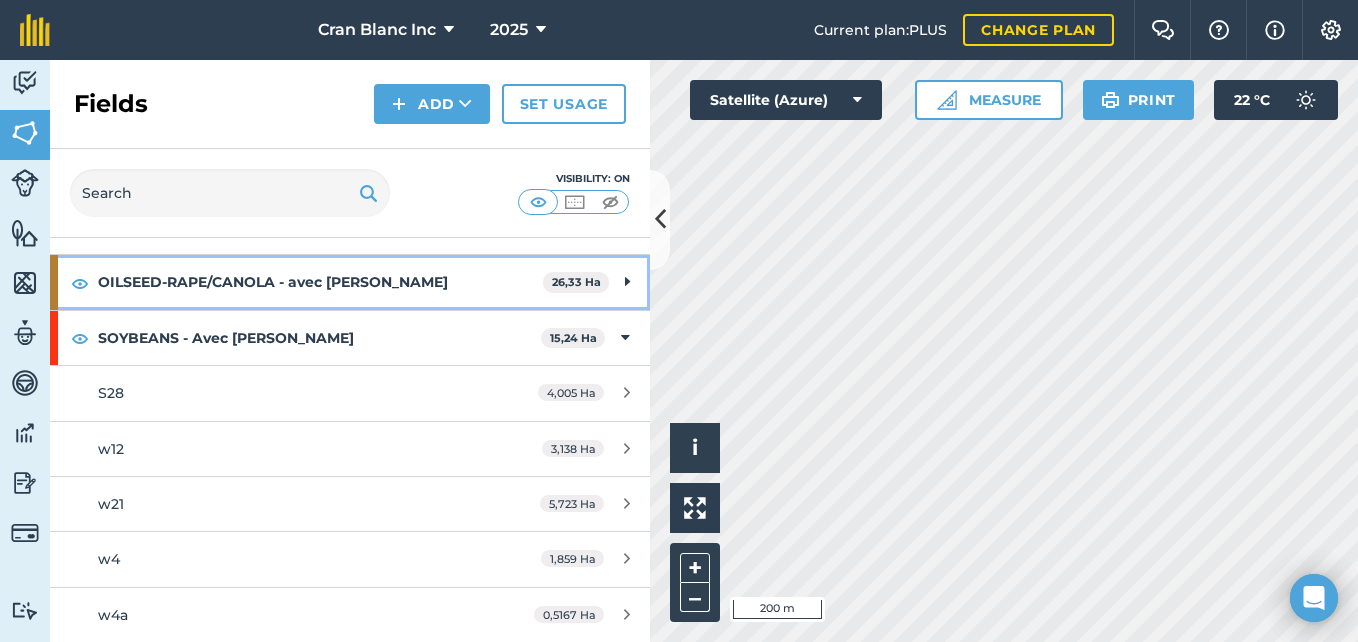 scroll, scrollTop: 1572, scrollLeft: 0, axis: vertical 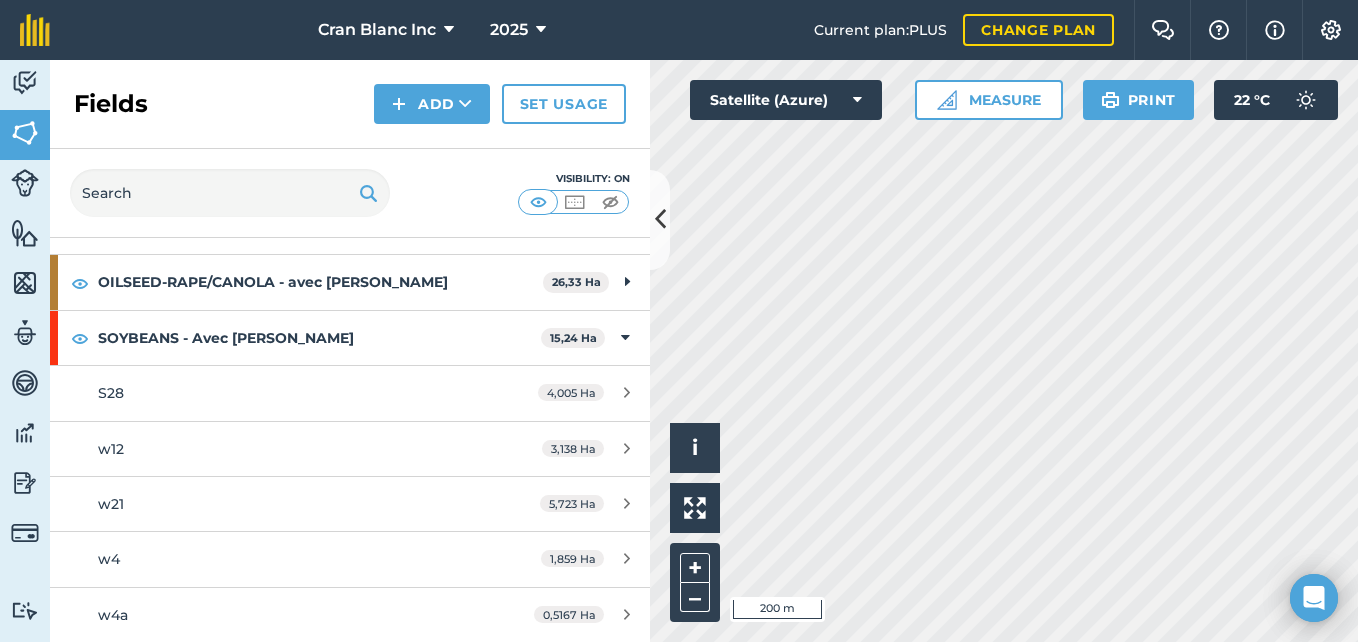 click on "Cran Blanc Inc 2025 Current plan :  PLUS   Change plan Farm Chat Help Info Settings Cran Blanc Inc  -  2025 Reproduced with the permission of  Microsoft Printed on  02/07/2025 Field usages No usage set BARLEY - Orge grainé à Simon BARLEY - Orge nue à Simon BARLEY - à Simon CORN - Maïs grain GRASS GRASS - entretien MEADOW MEADOW - avec Simon MEADOW - à Rosaire MEADOW - à Simon MEADOW-GRASS MEADOW-GRASS - Par Benoit OATS OATS - avec Simon OATS - Avoine grainée à Simon OATS - grainé OATS - à Simon OILSEED-RAPE/CANOLA - avec Simon PASTURE SOYBEANS - Avec Simon Feature types Batiment route Trees Vacherie Water Activity Fields Livestock Features Maps Team Vehicles Data Reporting Billing Tutorials Tutorials Fields   Add   Set usage Visibility: On Total area :  255,5   Ha Edit fields By usages, Filters (1) BARLEY - Orge grainé à Simon 4,397   Ha S5 4,397   Ha BARLEY - à Simon 19,7   Ha S1 2,913   Ha S1A 0,2307   Ha S20-21-23-24 4,815   Ha S37 4,014   Ha w6-8 7,725   Ha GRASS - entretien" at bounding box center [679, 321] 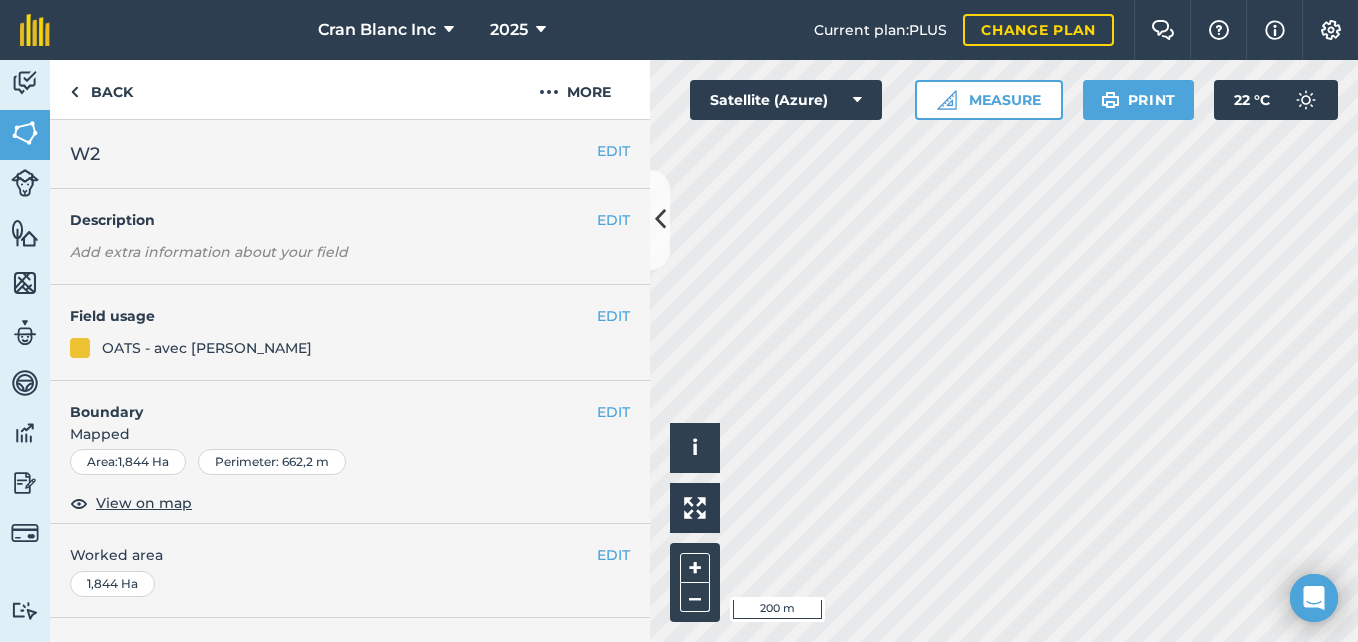 click on "Hello i © 2025 TomTom, Microsoft 200 m + – Satellite (Azure) Measure Print 22   ° C" at bounding box center (1004, 351) 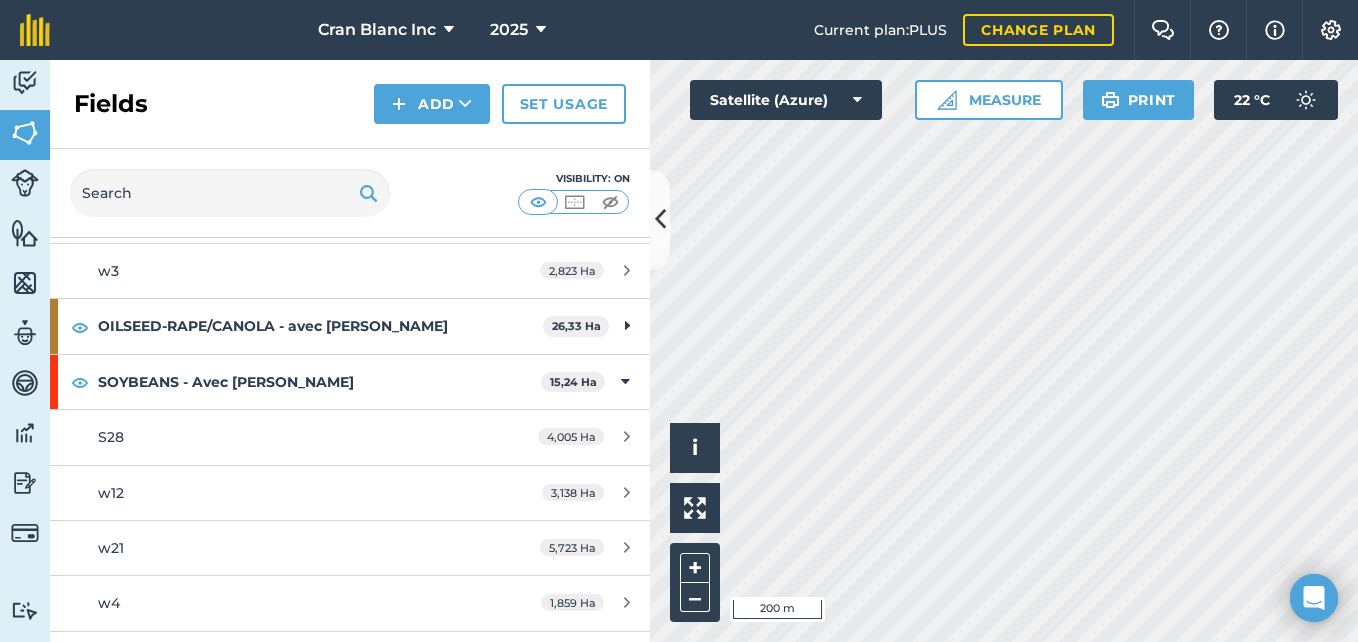 scroll, scrollTop: 1572, scrollLeft: 0, axis: vertical 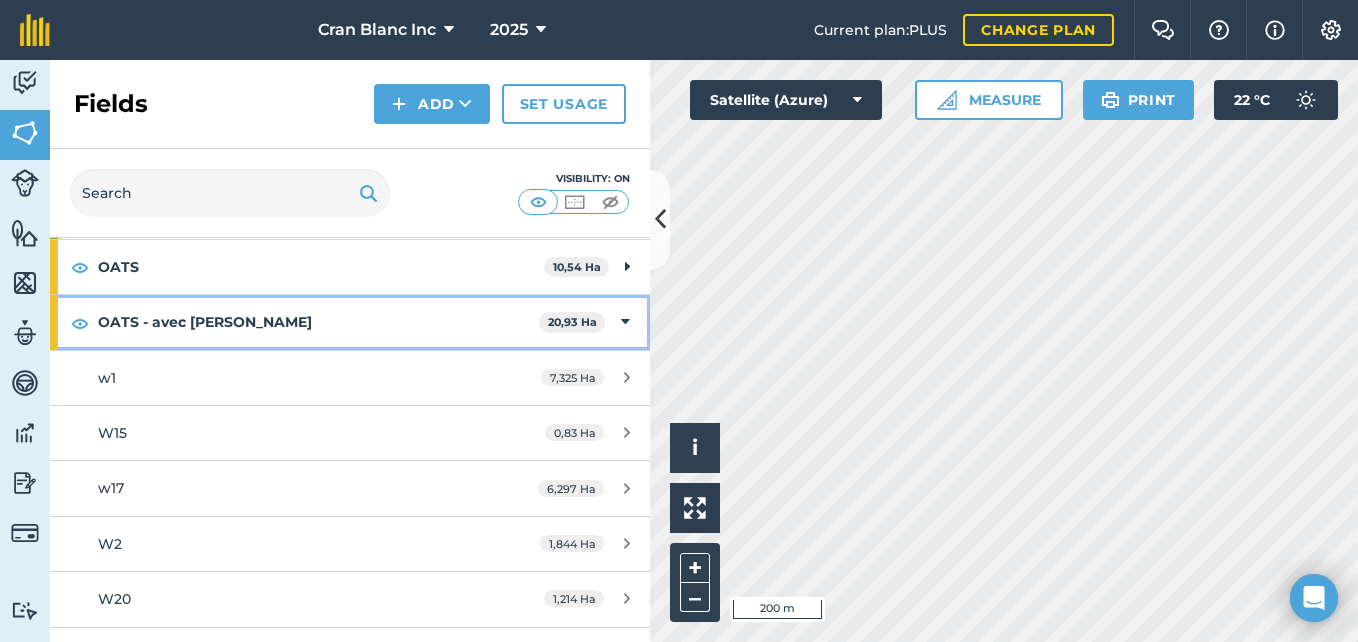 click at bounding box center [625, 322] 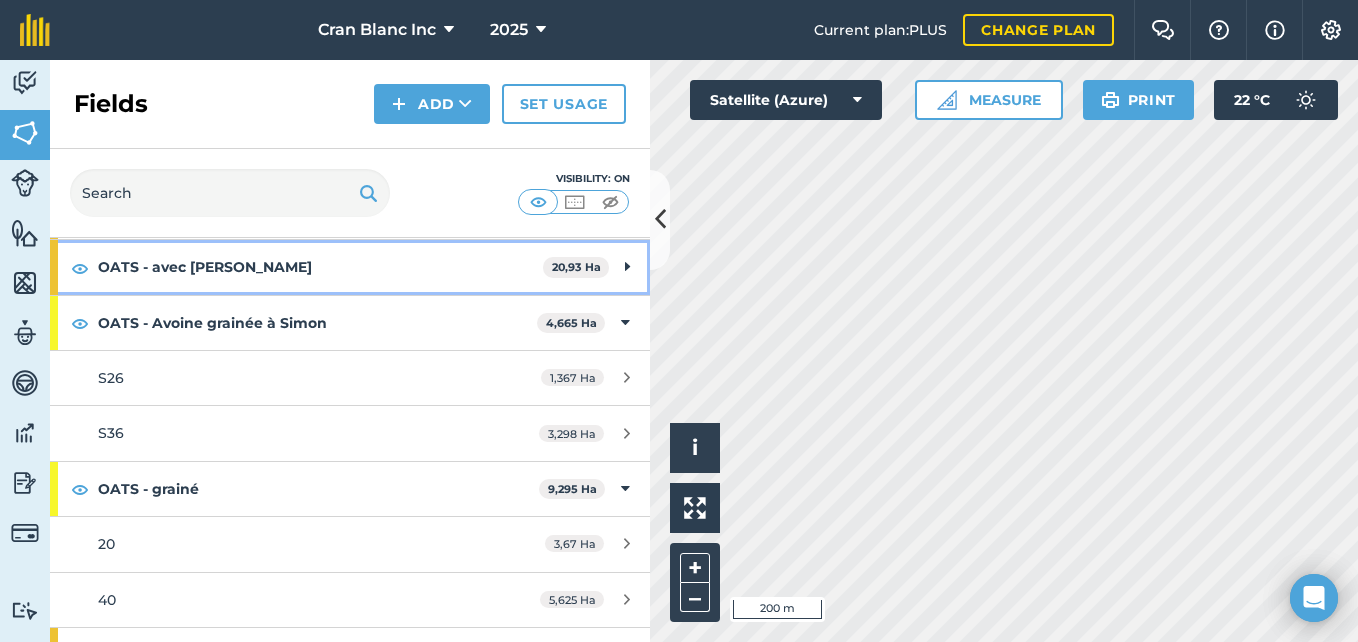 scroll, scrollTop: 609, scrollLeft: 0, axis: vertical 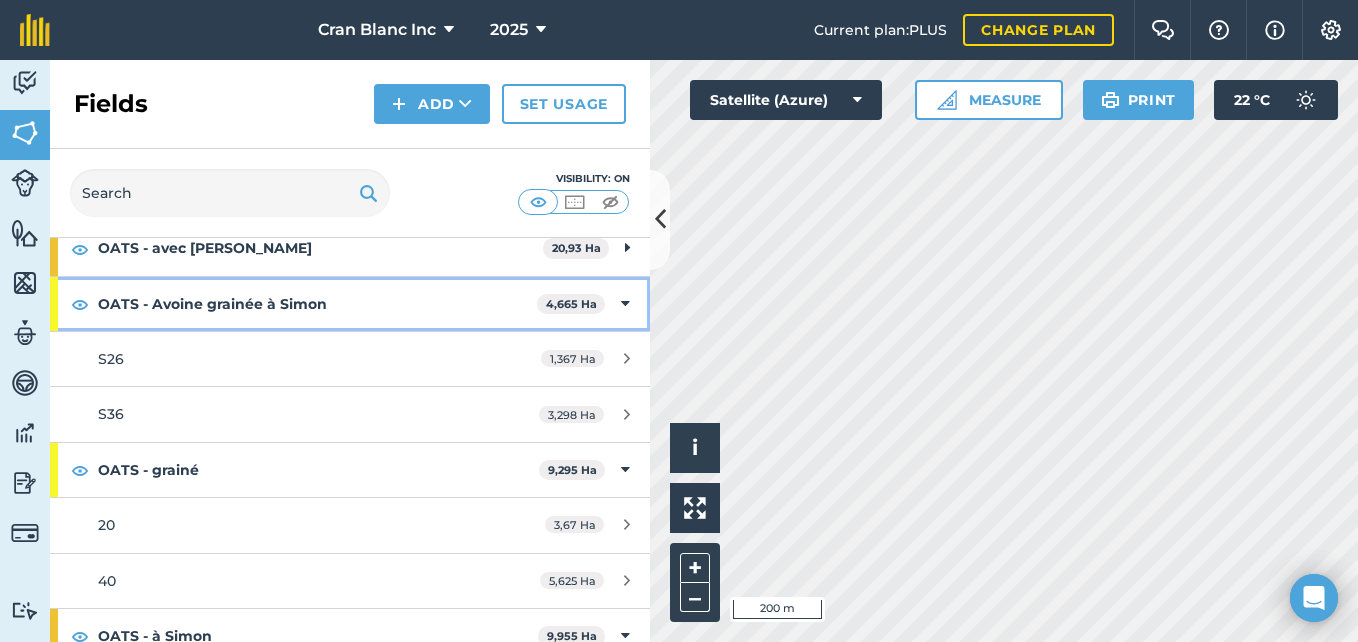 click at bounding box center [625, 304] 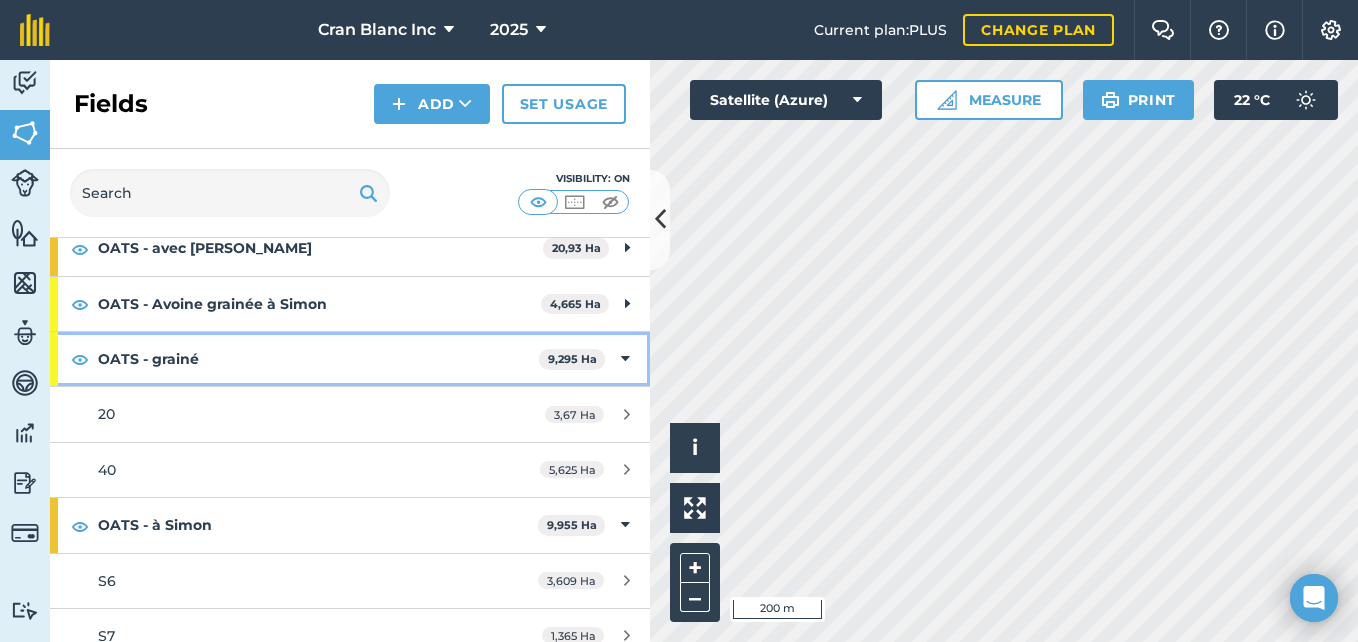click at bounding box center [625, 359] 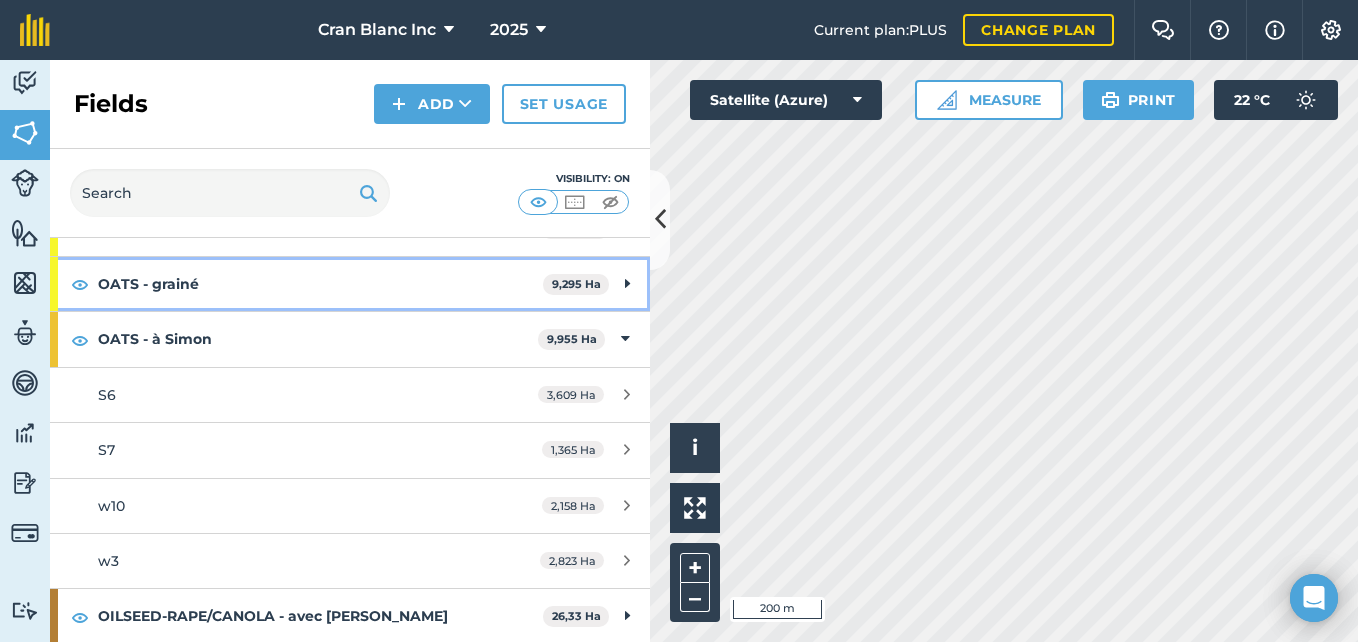 scroll, scrollTop: 708, scrollLeft: 0, axis: vertical 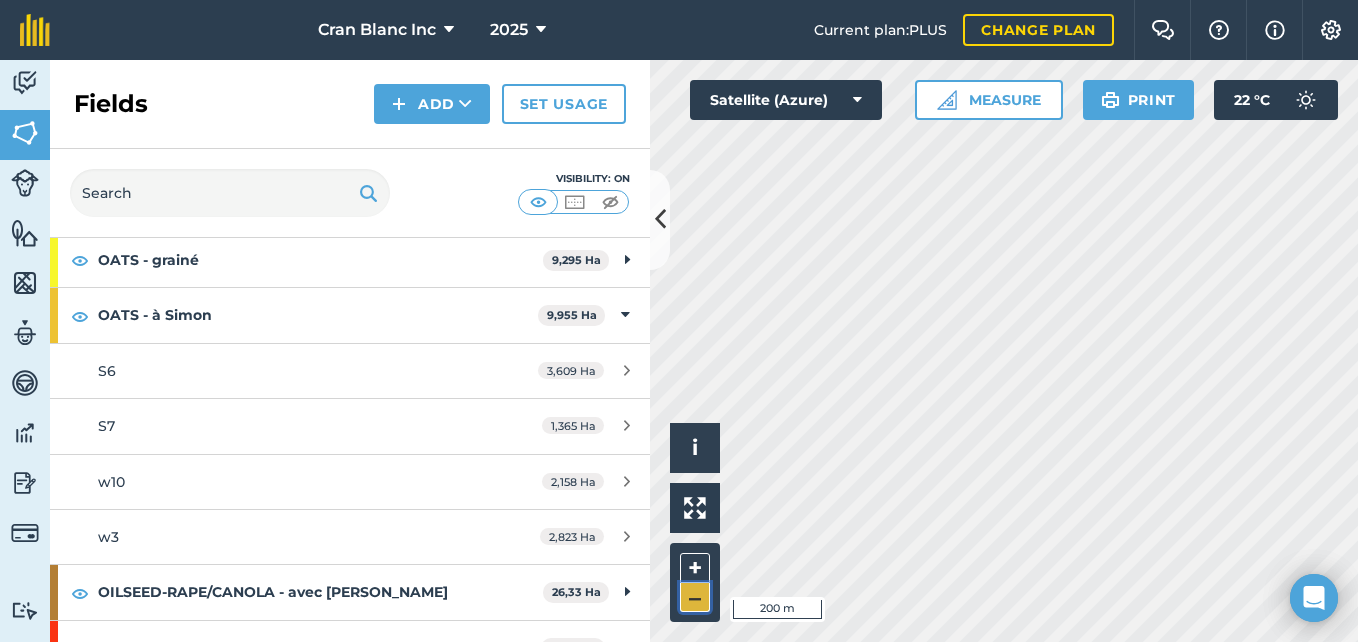 click on "–" at bounding box center [695, 597] 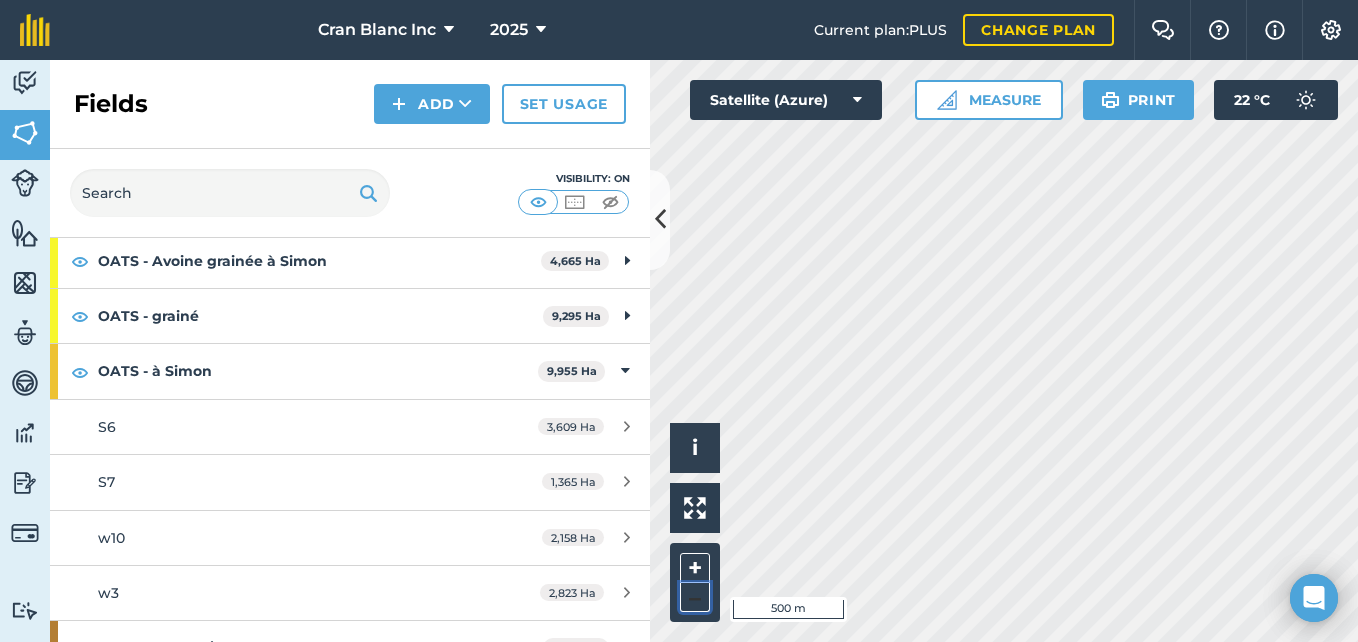 scroll, scrollTop: 513, scrollLeft: 0, axis: vertical 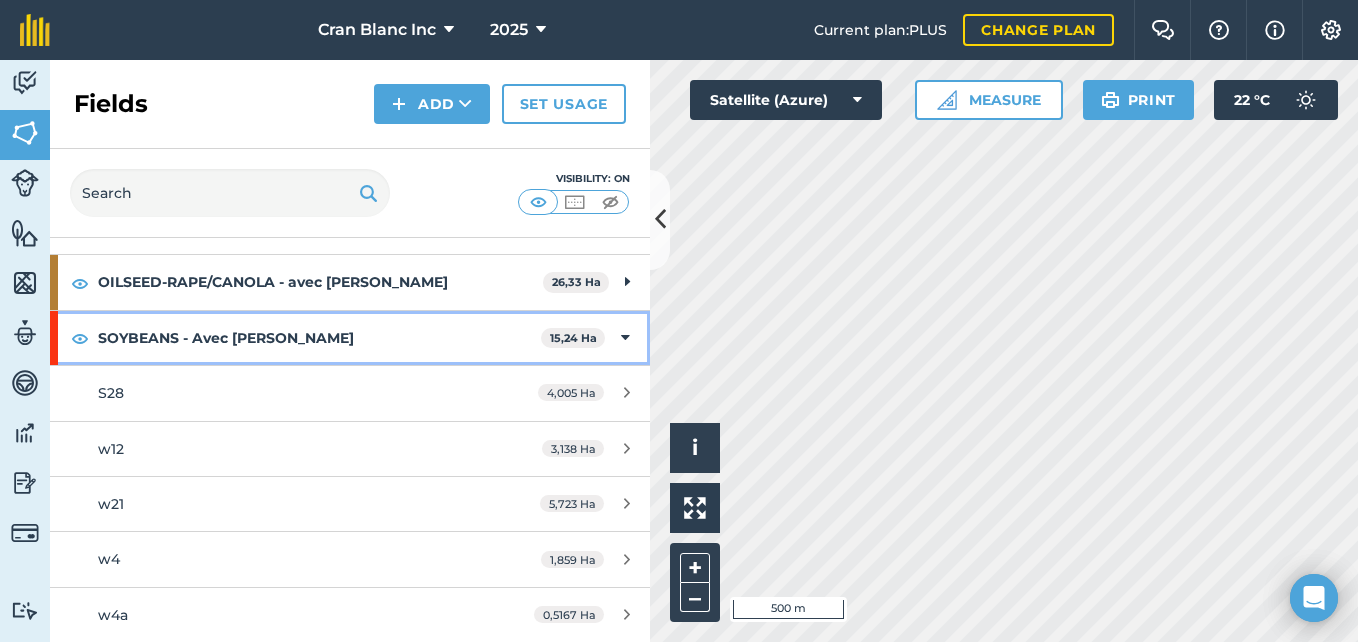 click at bounding box center [625, 338] 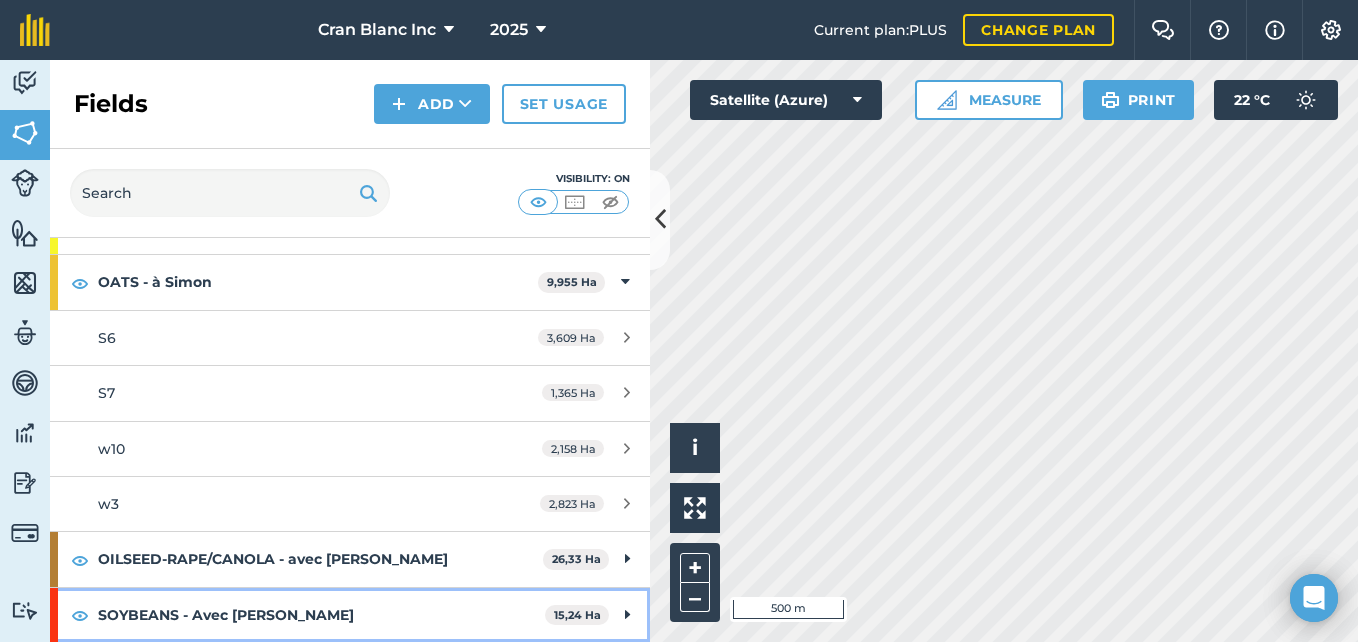 scroll, scrollTop: 687, scrollLeft: 0, axis: vertical 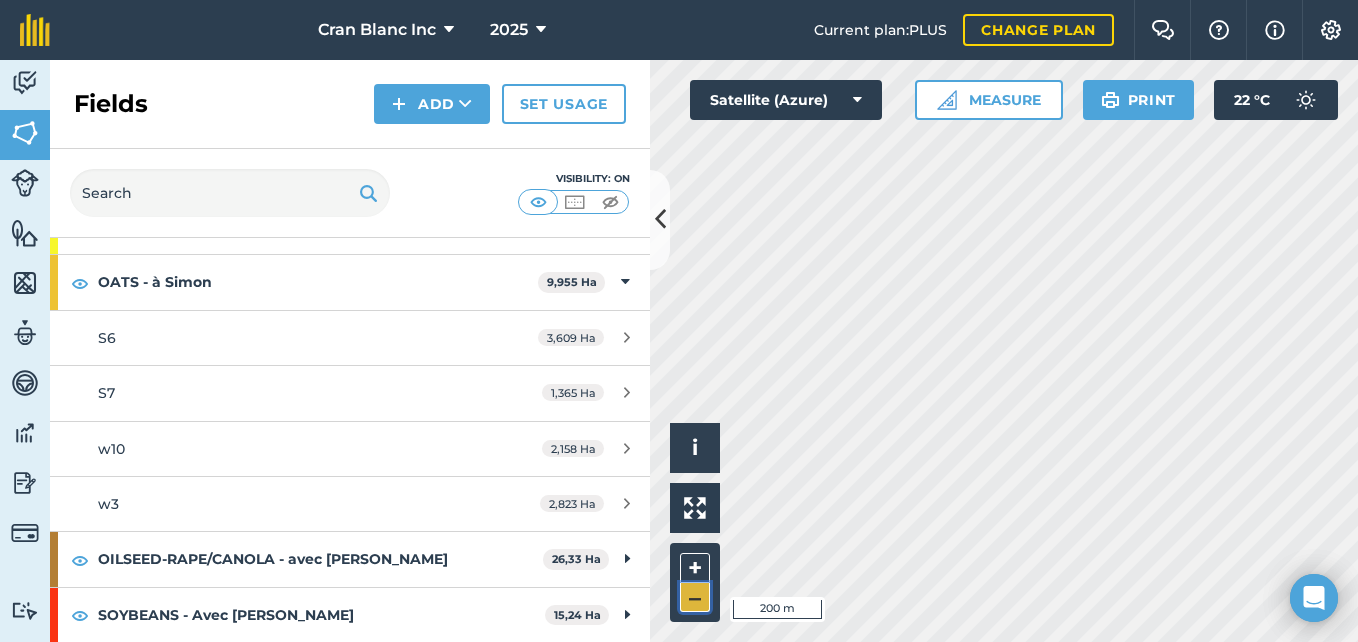 click on "–" at bounding box center [695, 597] 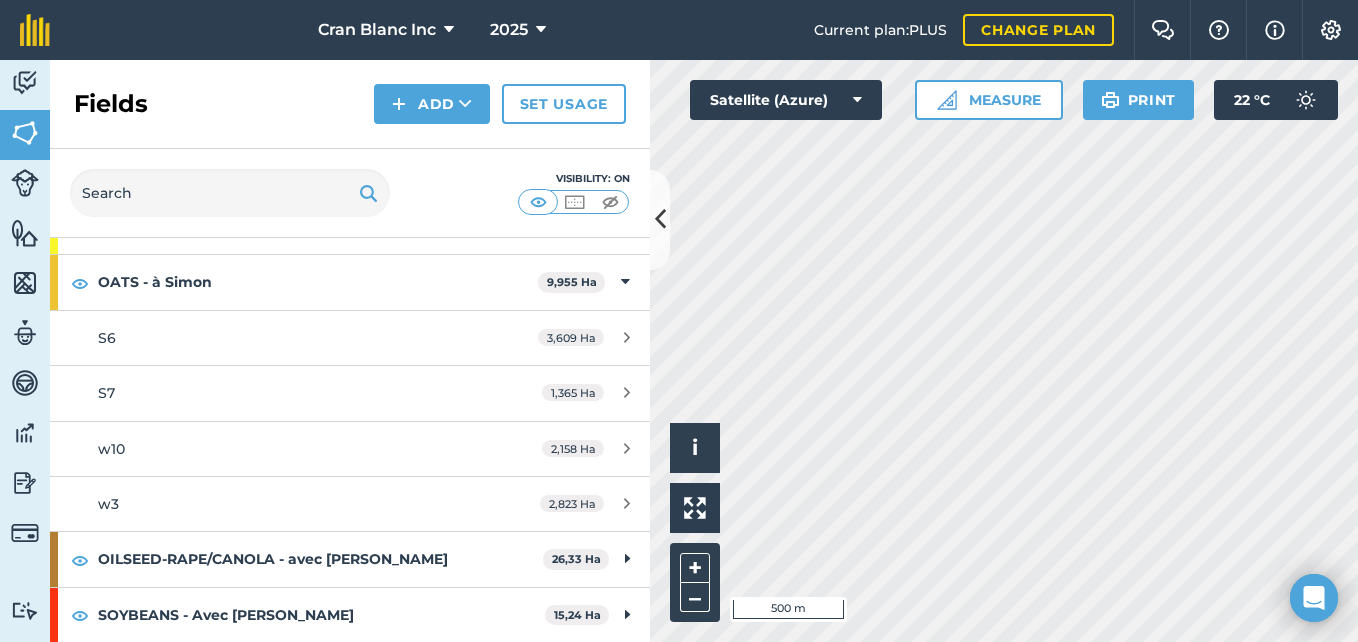 click on "Cran Blanc Inc 2025 Current plan :  PLUS   Change plan Farm Chat Help Info Settings Cran Blanc Inc  -  2025 Reproduced with the permission of  Microsoft Printed on  02/07/2025 Field usages No usage set BARLEY - Orge grainé à Simon BARLEY - Orge nue à Simon BARLEY - à Simon CORN - Maïs grain GRASS GRASS - entretien MEADOW MEADOW - avec Simon MEADOW - à Rosaire MEADOW - à Simon MEADOW-GRASS MEADOW-GRASS - Par Benoit OATS OATS - avec Simon OATS - Avoine grainée à Simon OATS - grainé OATS - à Simon OILSEED-RAPE/CANOLA - avec Simon PASTURE SOYBEANS - Avec Simon Feature types Batiment route Trees Vacherie Water Activity Fields Livestock Features Maps Team Vehicles Data Reporting Billing Tutorials Tutorials Fields   Add   Set usage Visibility: On Total area :  255,5   Ha Edit fields By usages, Filters (1) BARLEY - Orge grainé à Simon 4,397   Ha S5 4,397   Ha BARLEY - à Simon 19,7   Ha S1 2,913   Ha S1A 0,2307   Ha S20-21-23-24 4,815   Ha S37 4,014   Ha w6-8 7,725   Ha GRASS - entretien" at bounding box center [679, 321] 